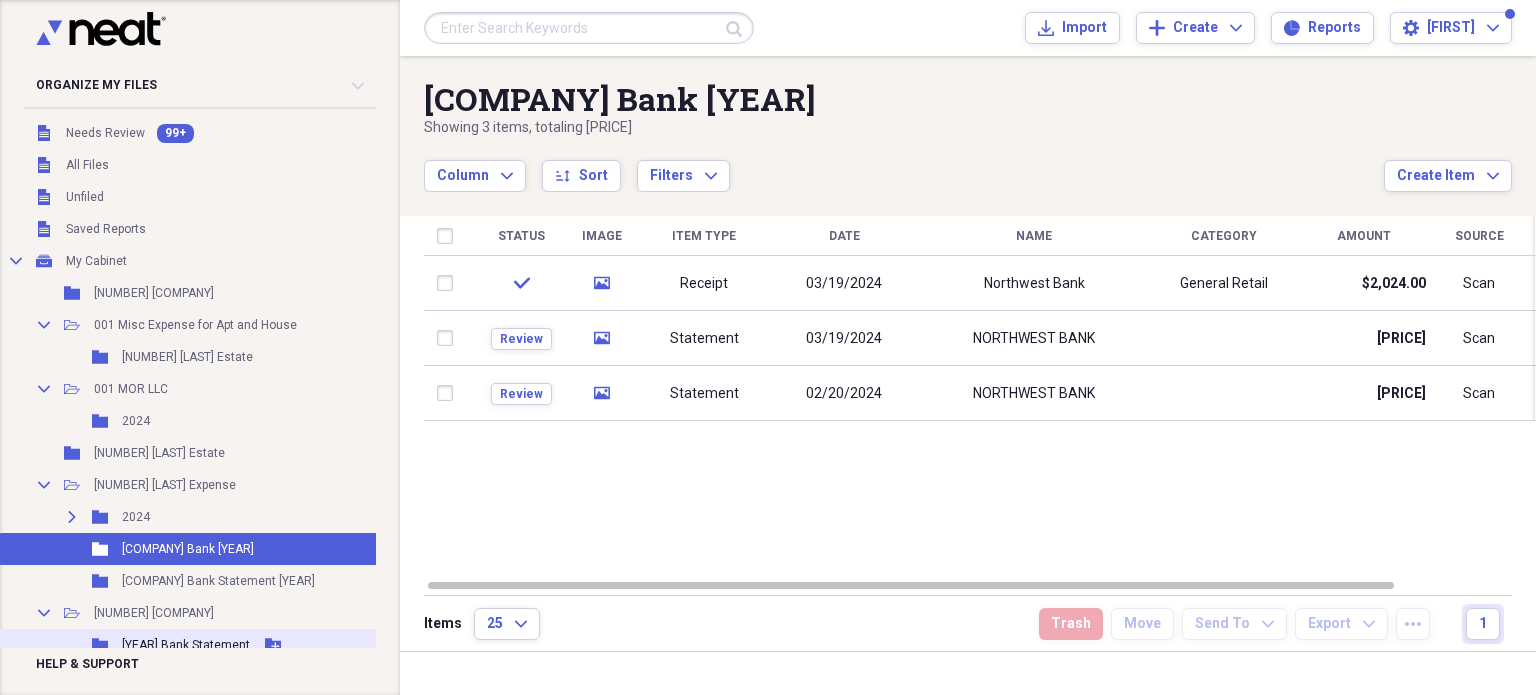scroll, scrollTop: 0, scrollLeft: 0, axis: both 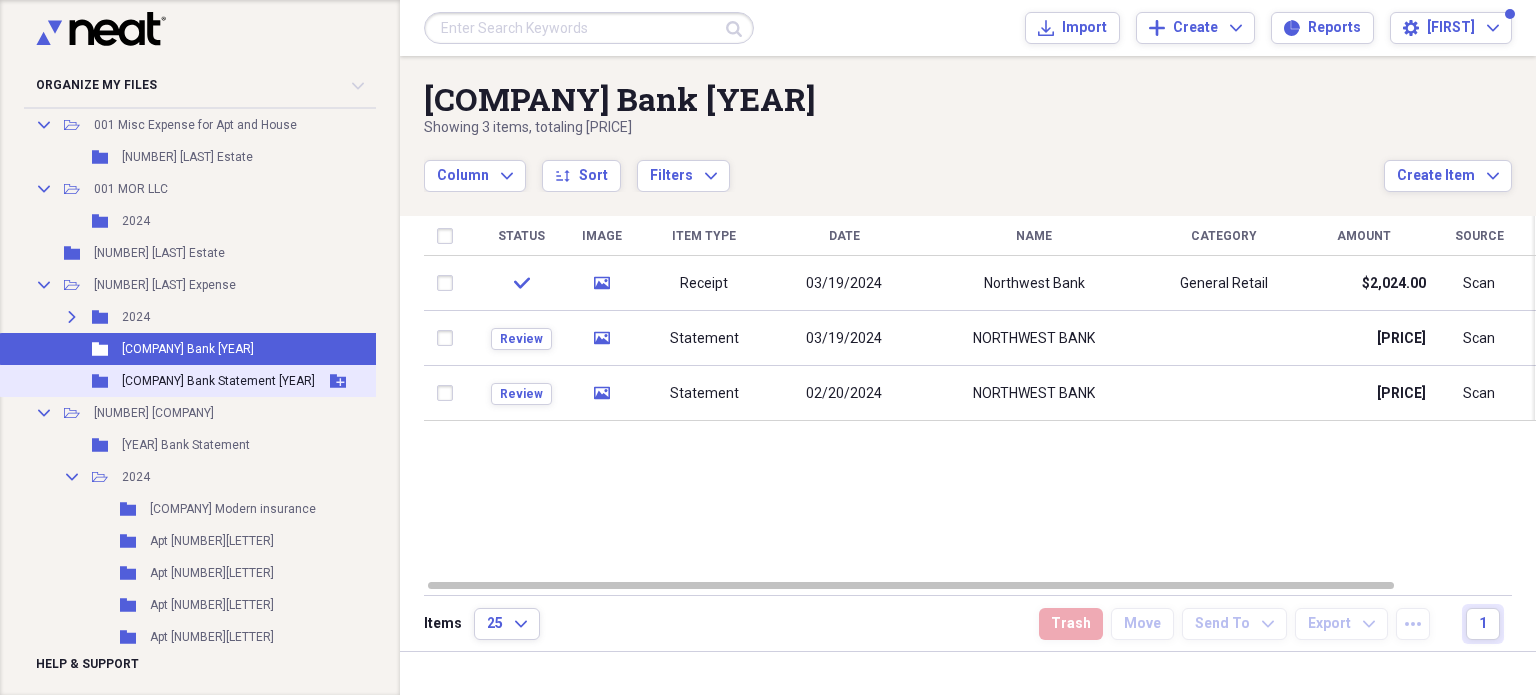 click on "[COMPANY] Bank Statement [YEAR]" at bounding box center [218, 381] 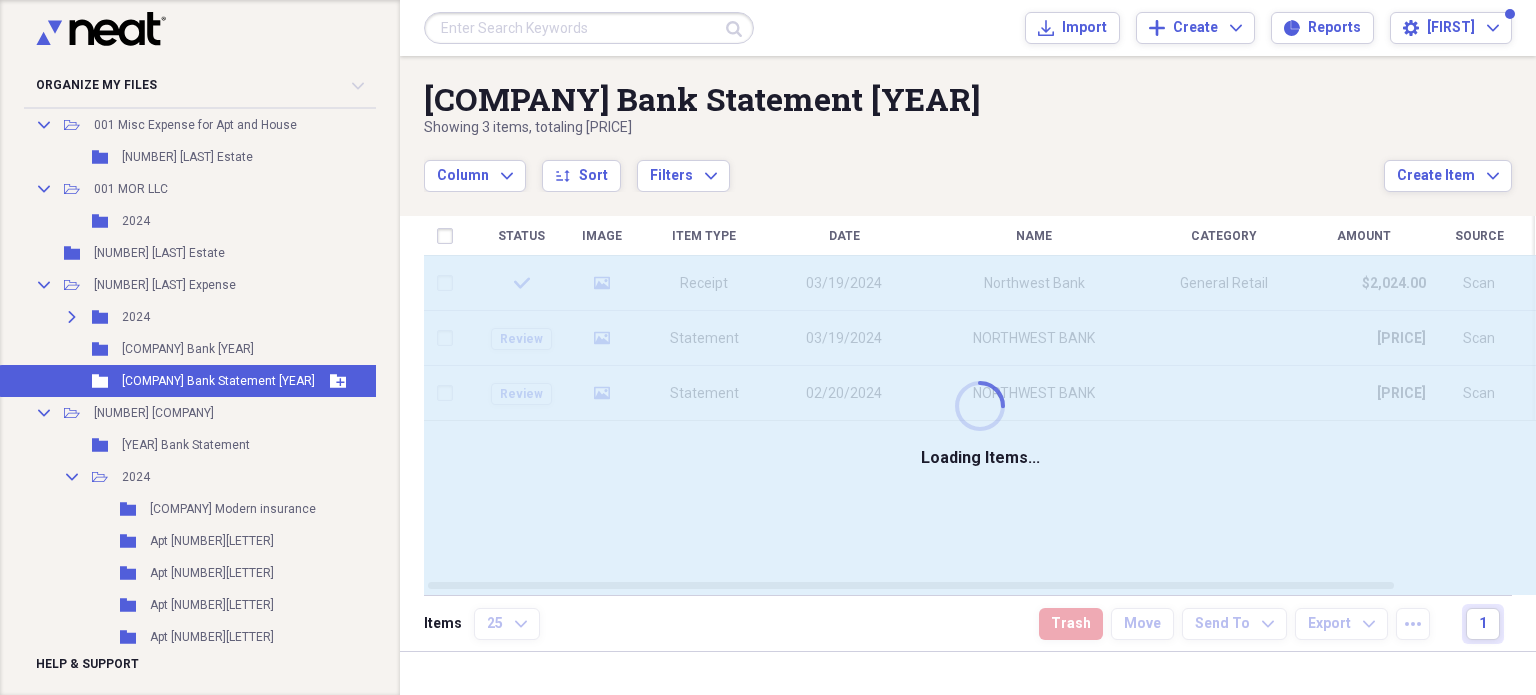 click on "[COMPANY] Bank Statement [YEAR]" at bounding box center (218, 381) 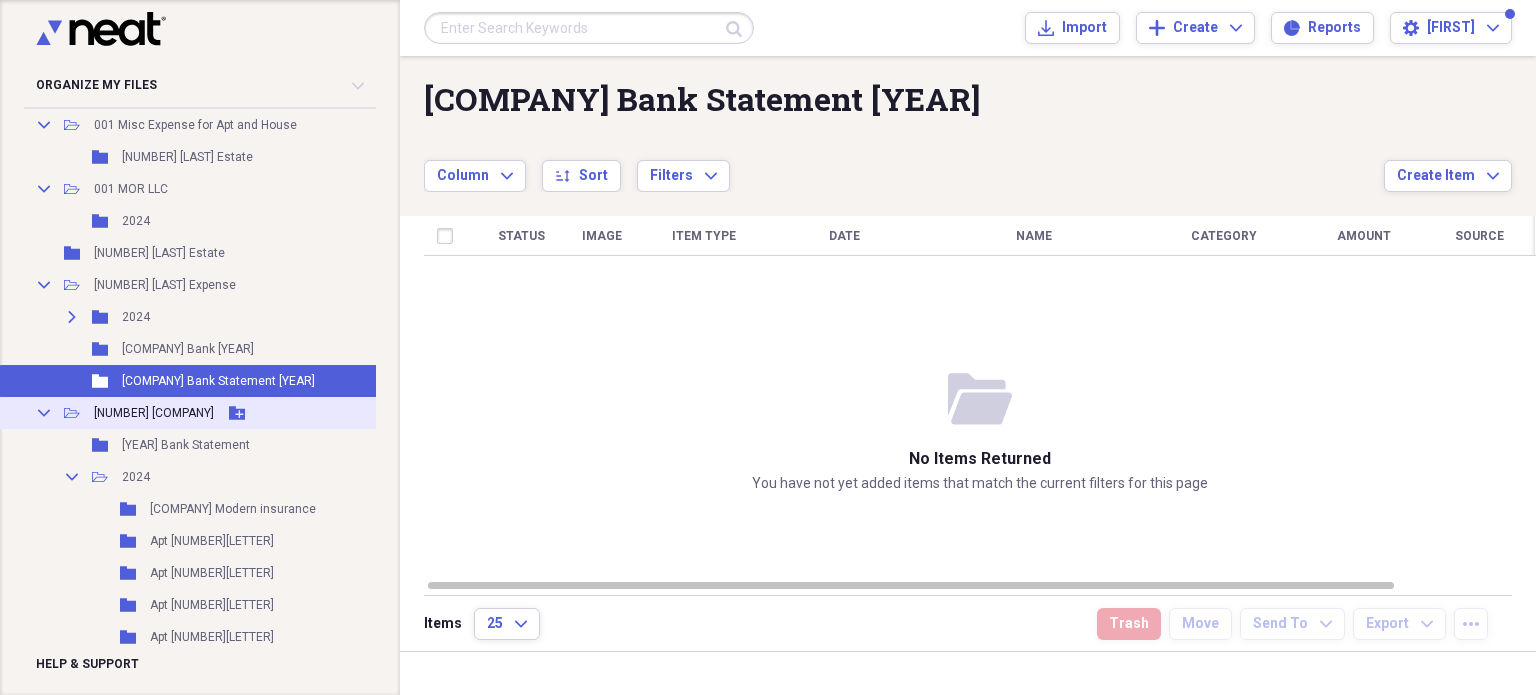 click on "[NUMBER] [COMPANY]" at bounding box center [154, 413] 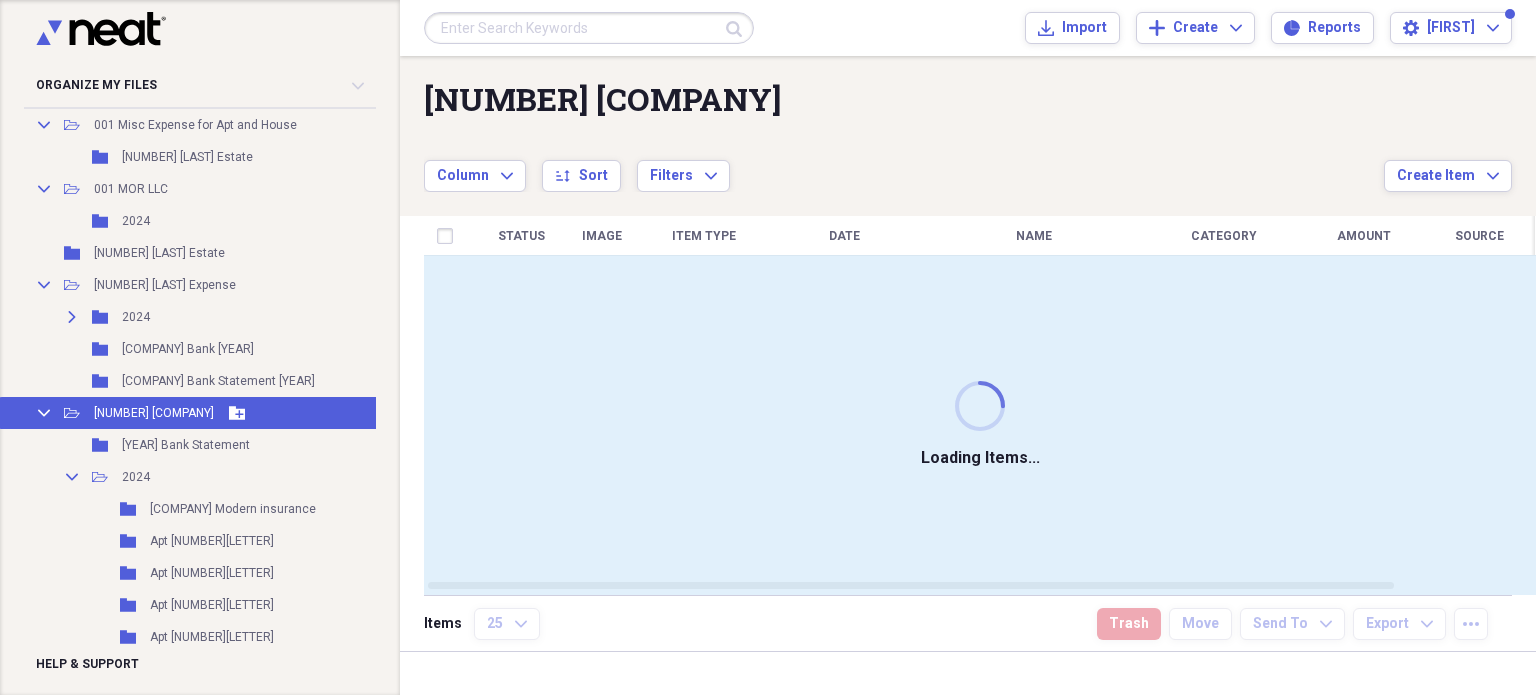 click on "[NUMBER] [COMPANY]" at bounding box center [154, 413] 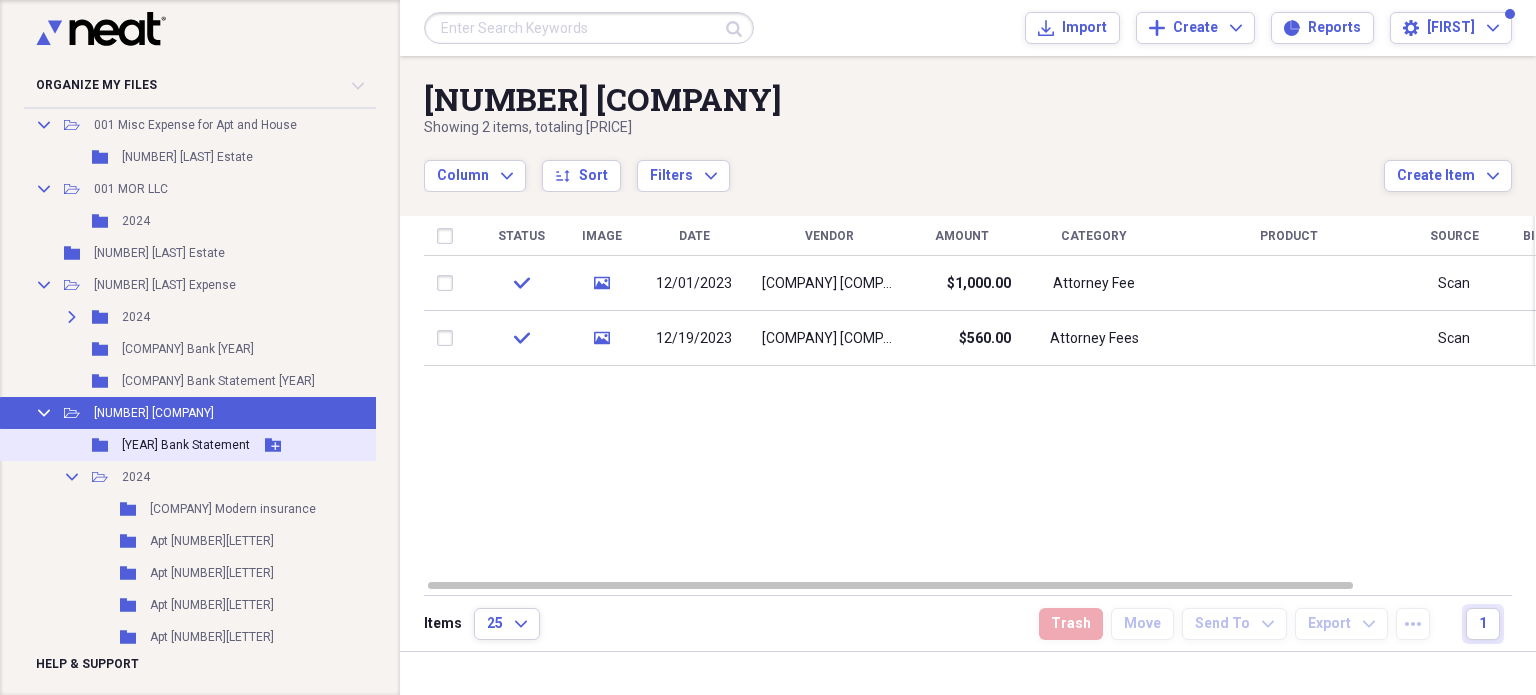 click on "[YEAR] Bank Statement" at bounding box center [186, 445] 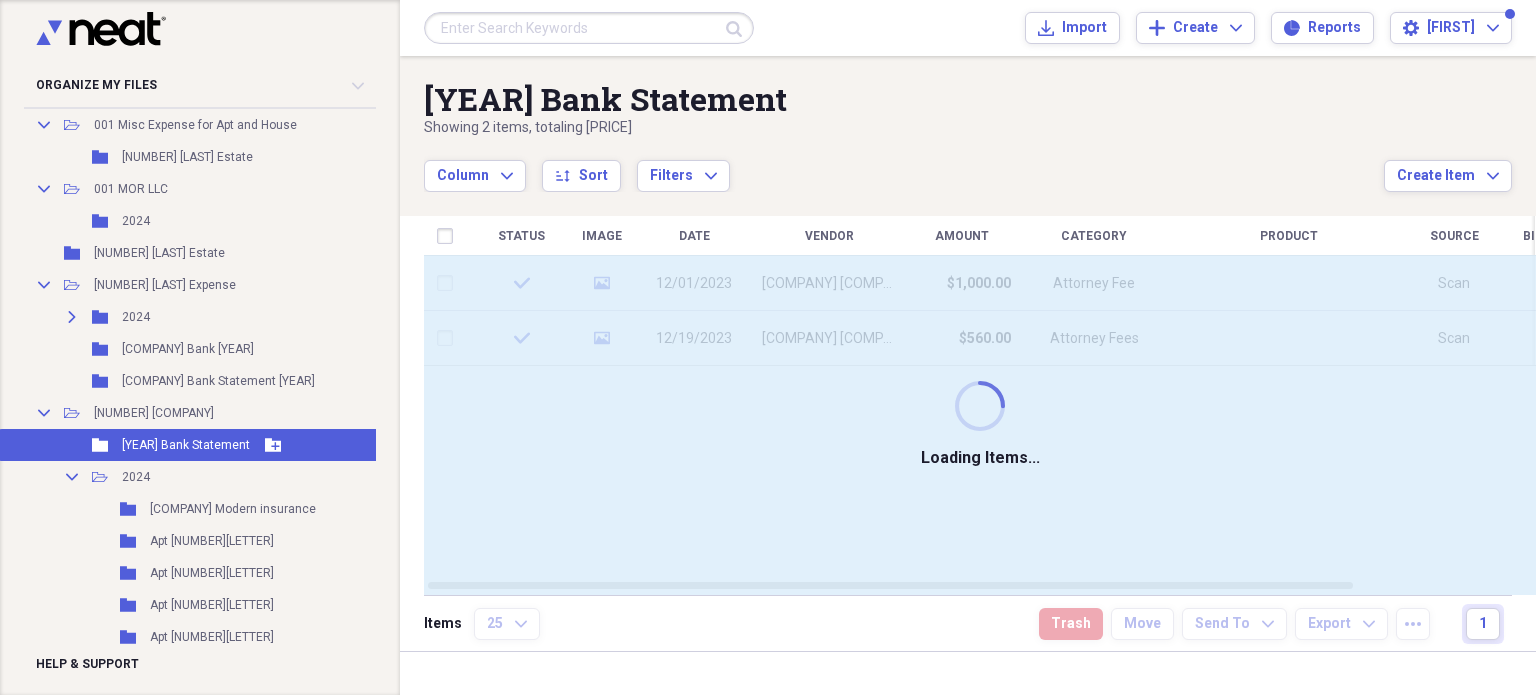 click on "[YEAR] Bank Statement" at bounding box center [186, 445] 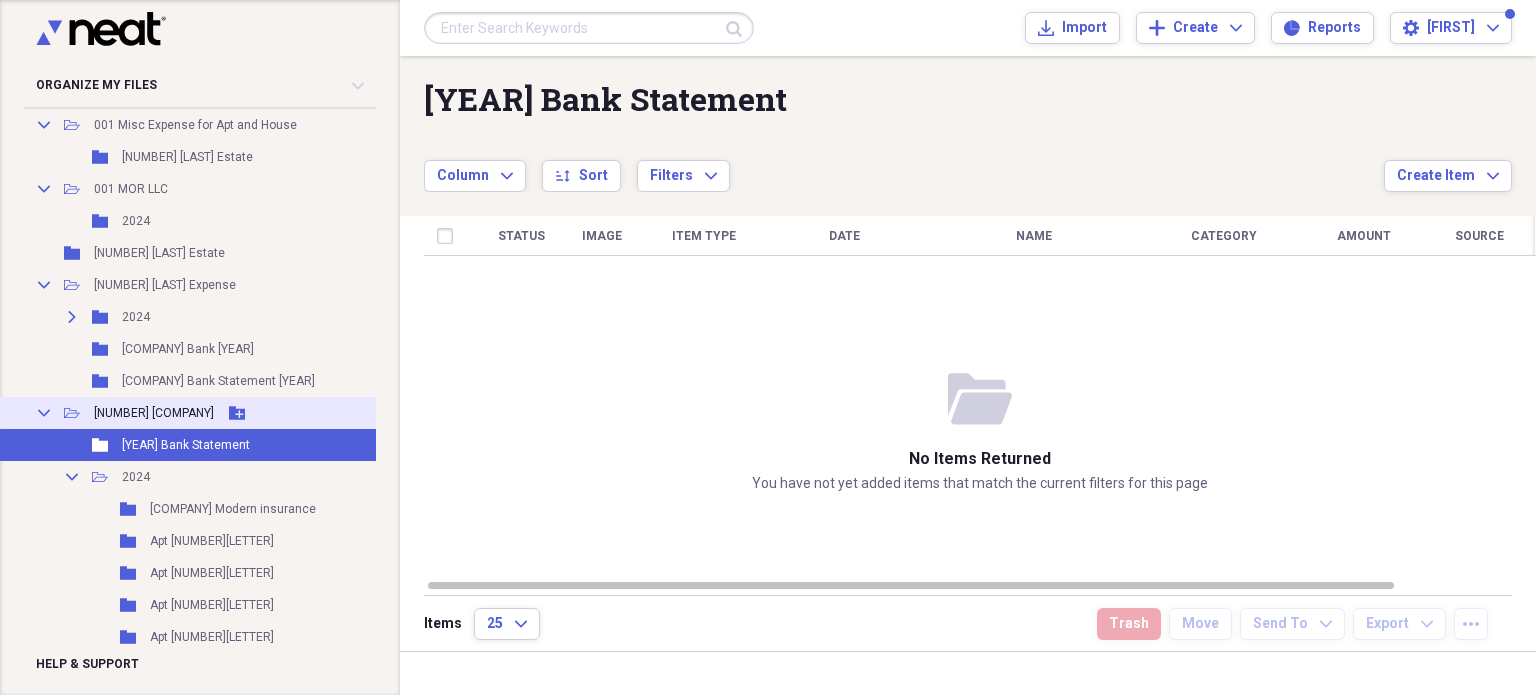 click on "[NUMBER] [COMPANY]" at bounding box center (154, 413) 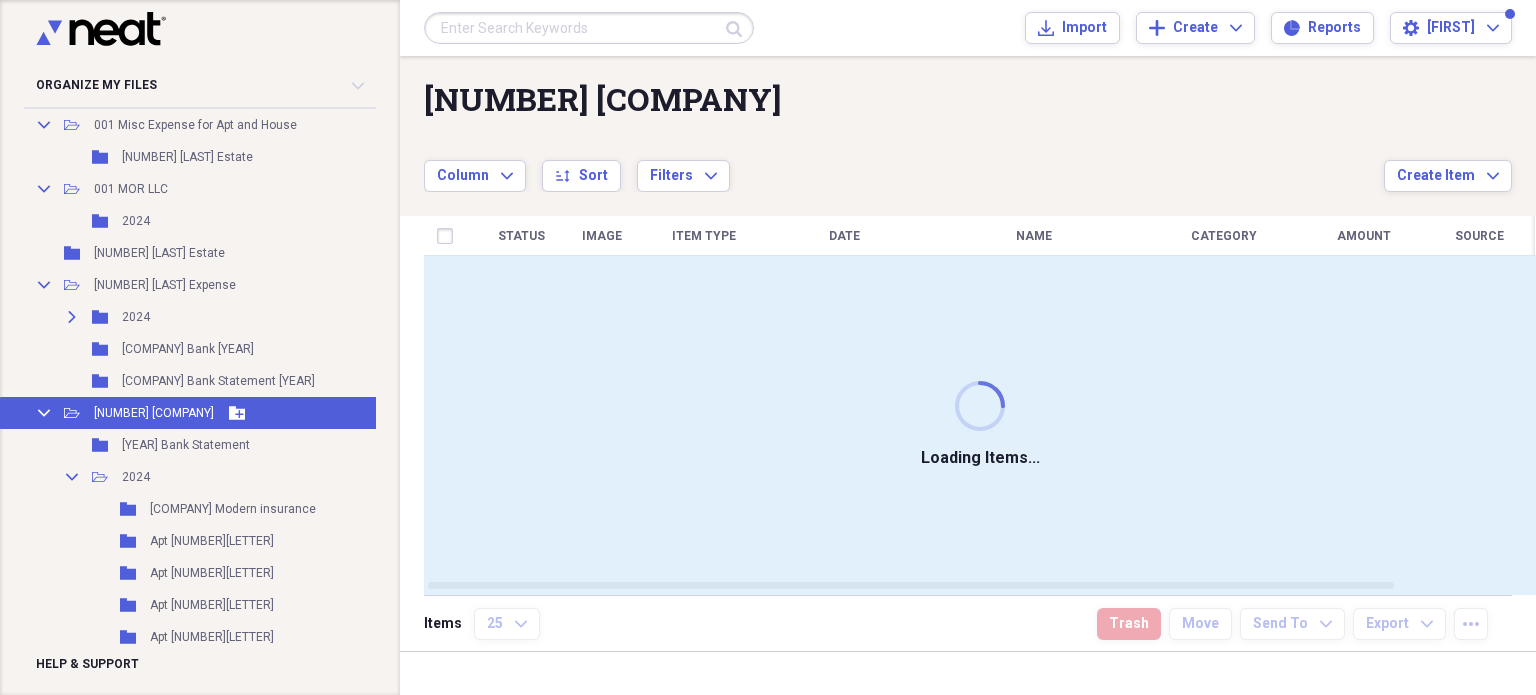 click on "[NUMBER] [COMPANY]" at bounding box center [154, 413] 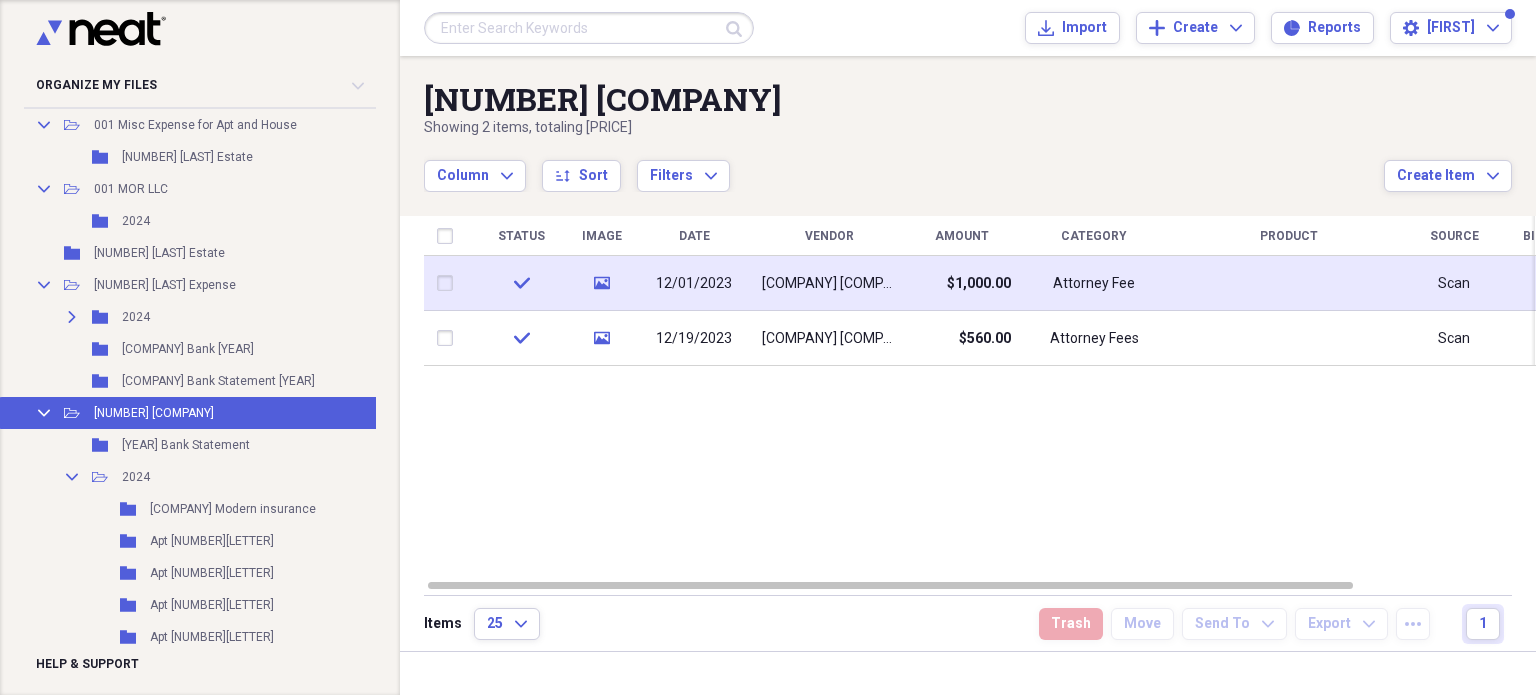 click on "12/01/2023" at bounding box center [694, 284] 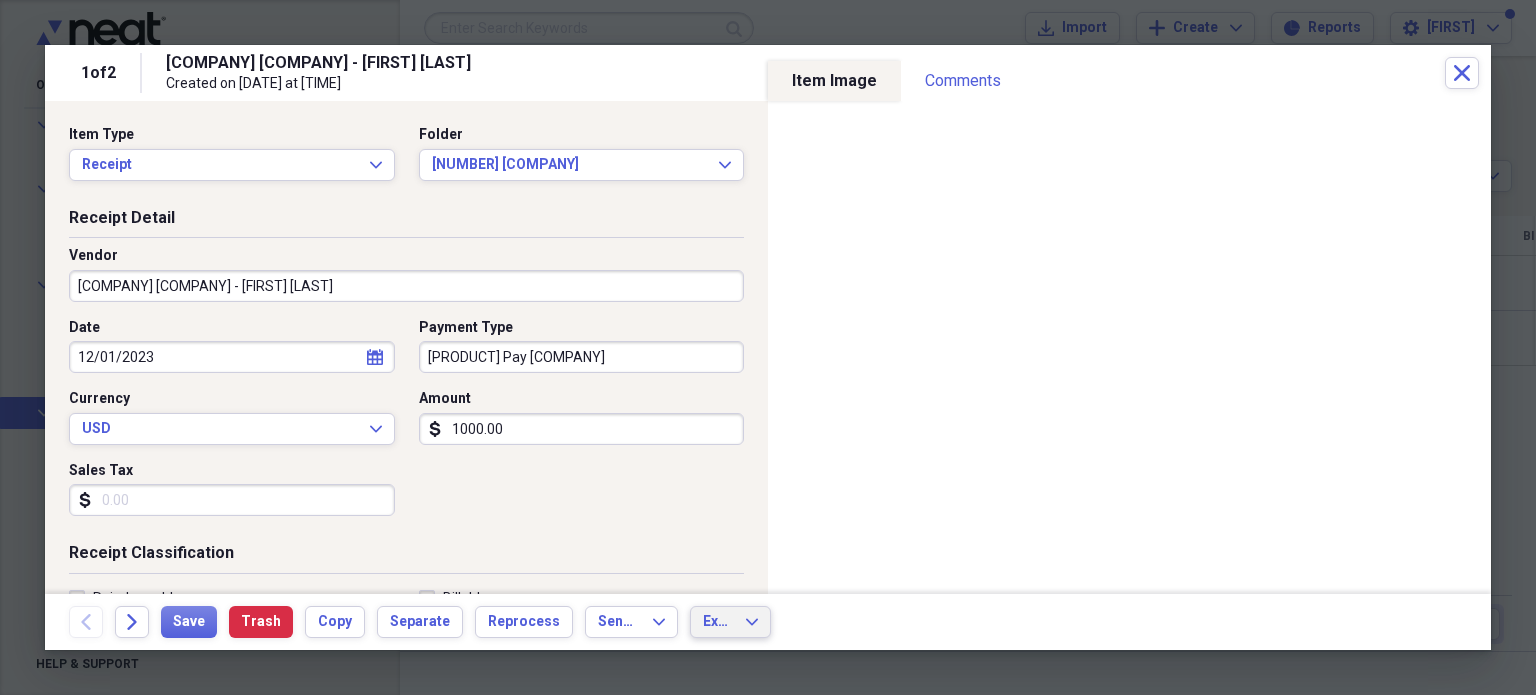click on "Export" at bounding box center [718, 622] 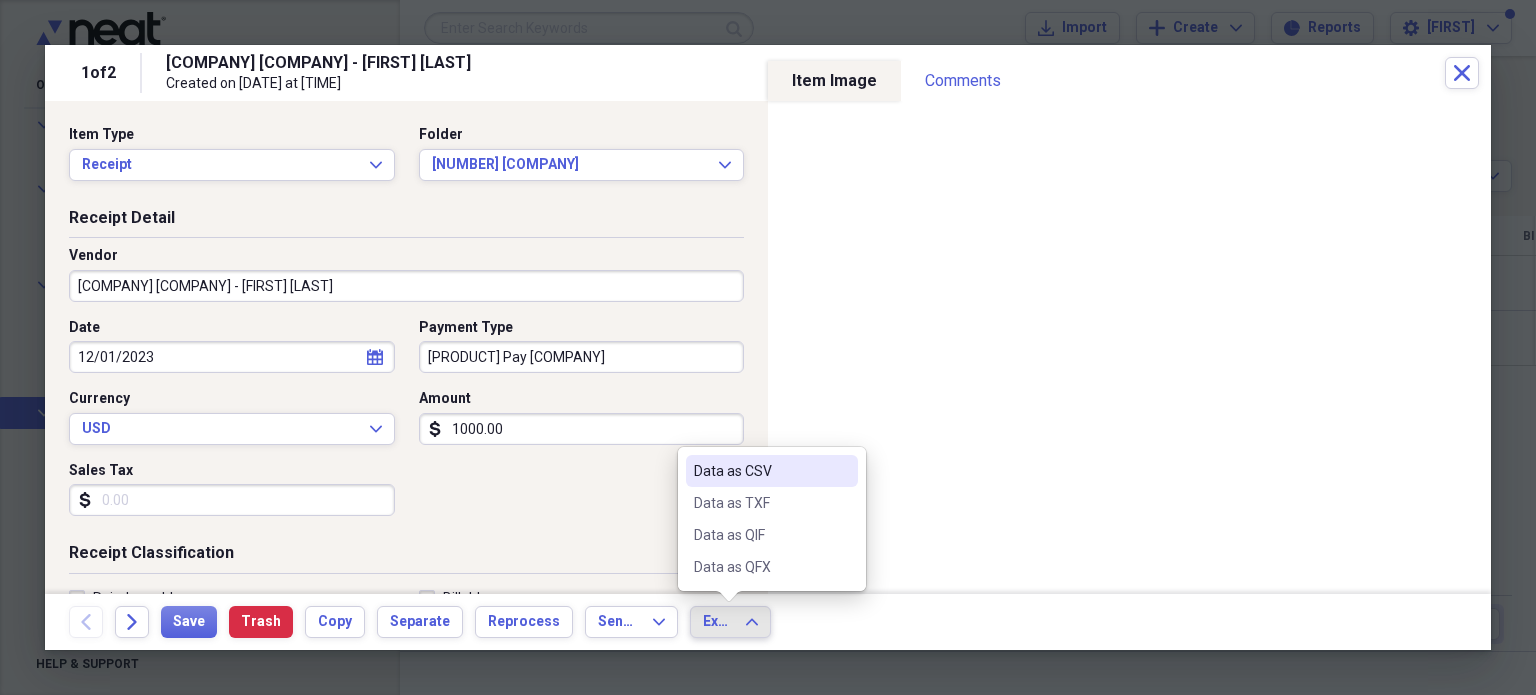 click on "Data as CSV" at bounding box center [760, 471] 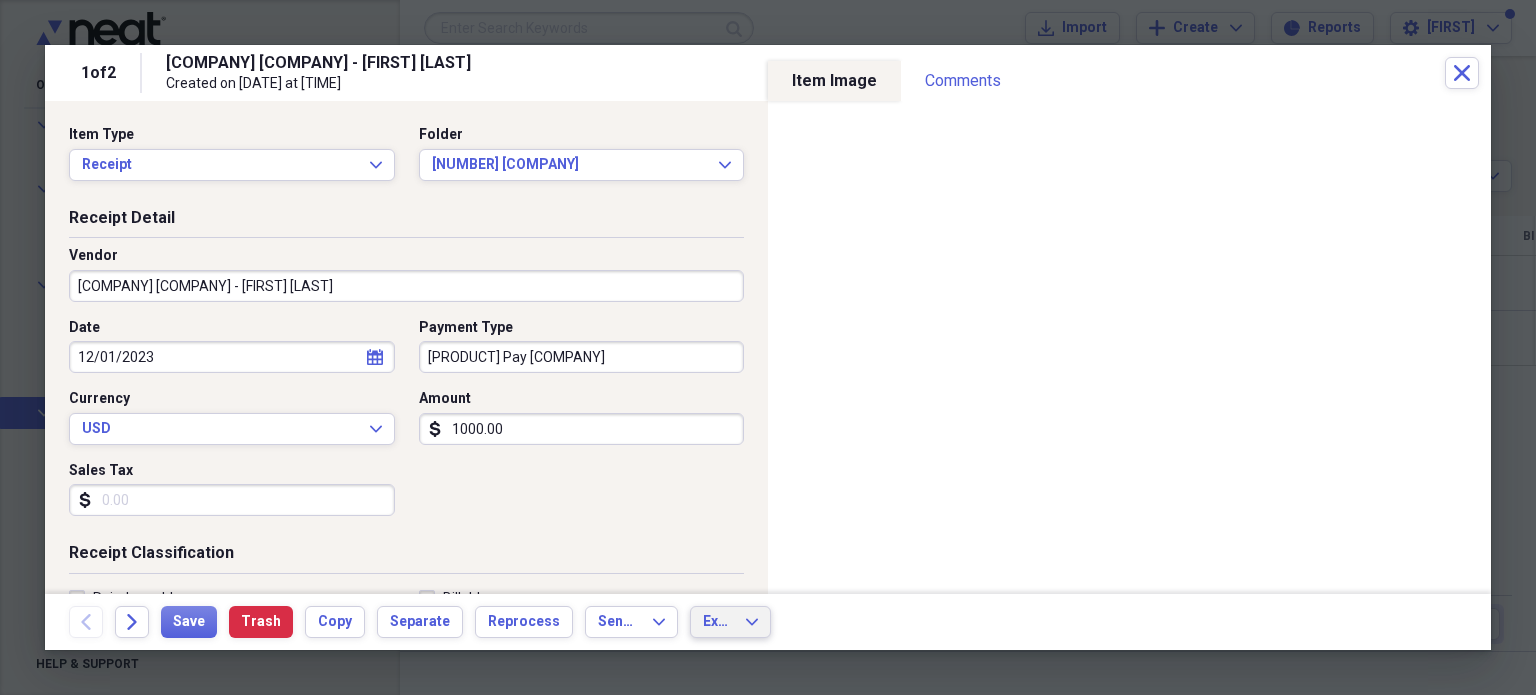 click on "Export Expand" at bounding box center (730, 622) 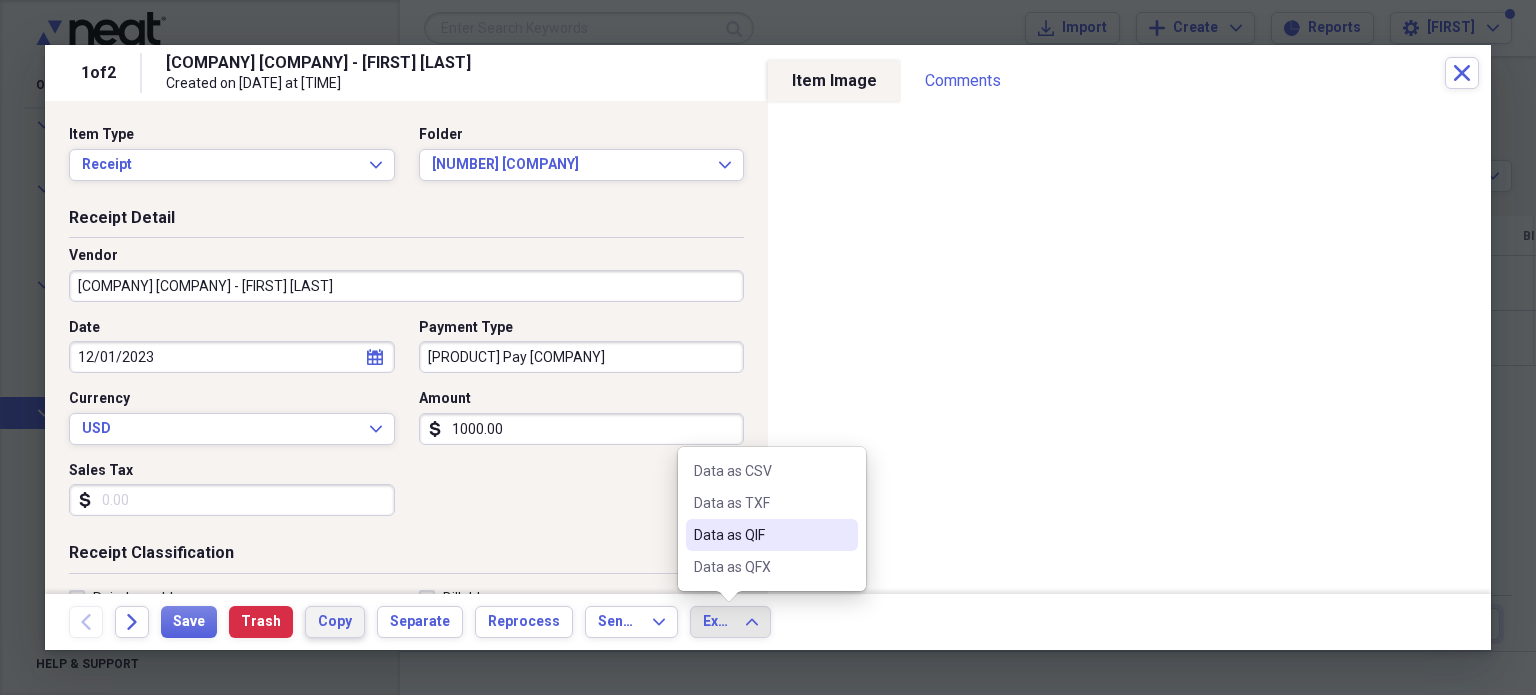 click on "Copy" at bounding box center (335, 622) 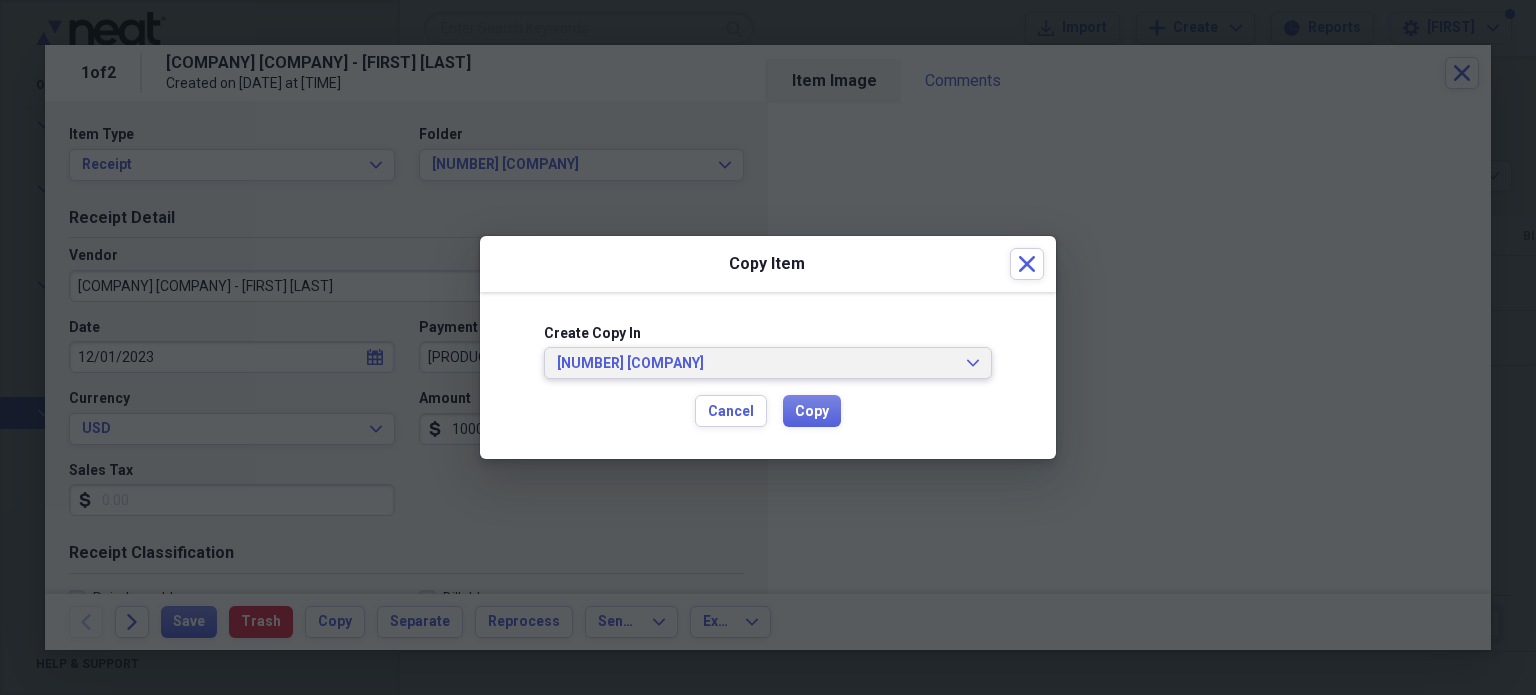 click on "[NUMBER] [COMPANY]" at bounding box center [756, 364] 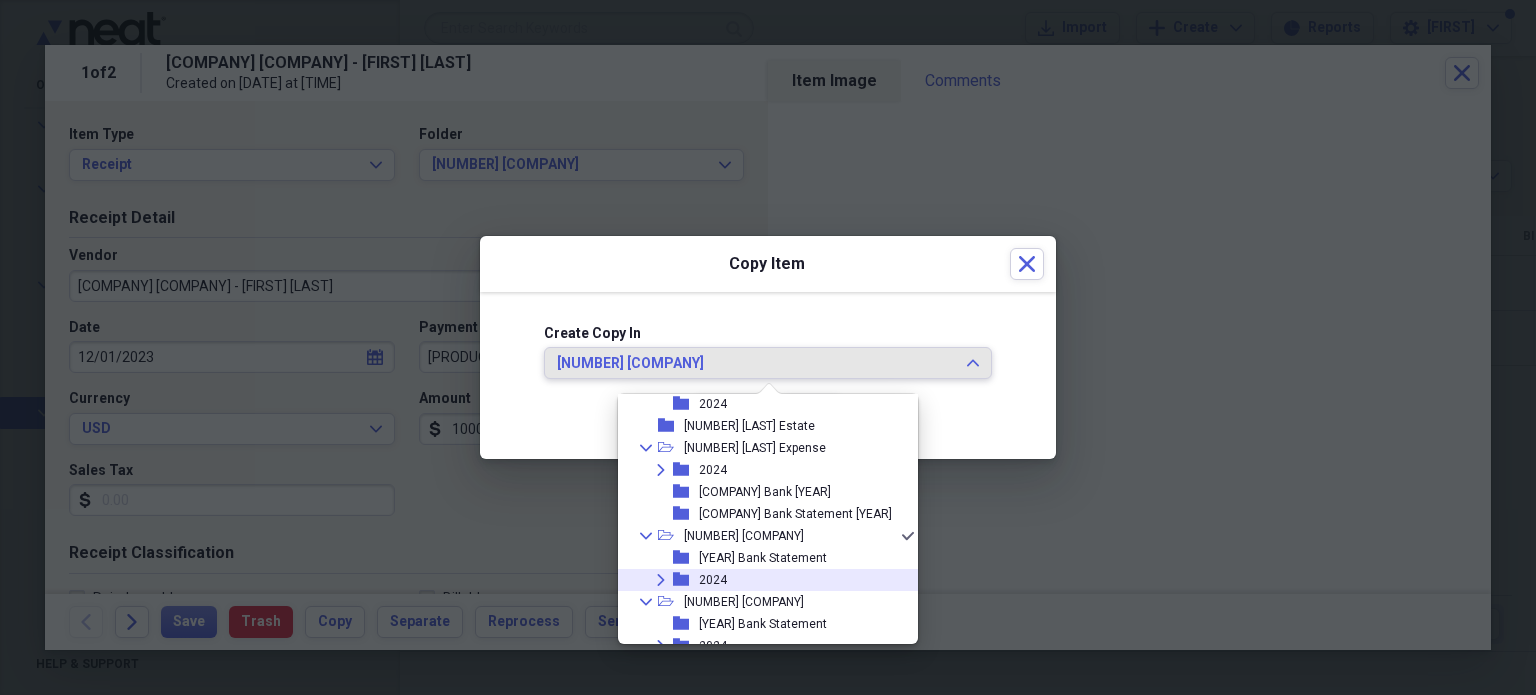 scroll, scrollTop: 0, scrollLeft: 0, axis: both 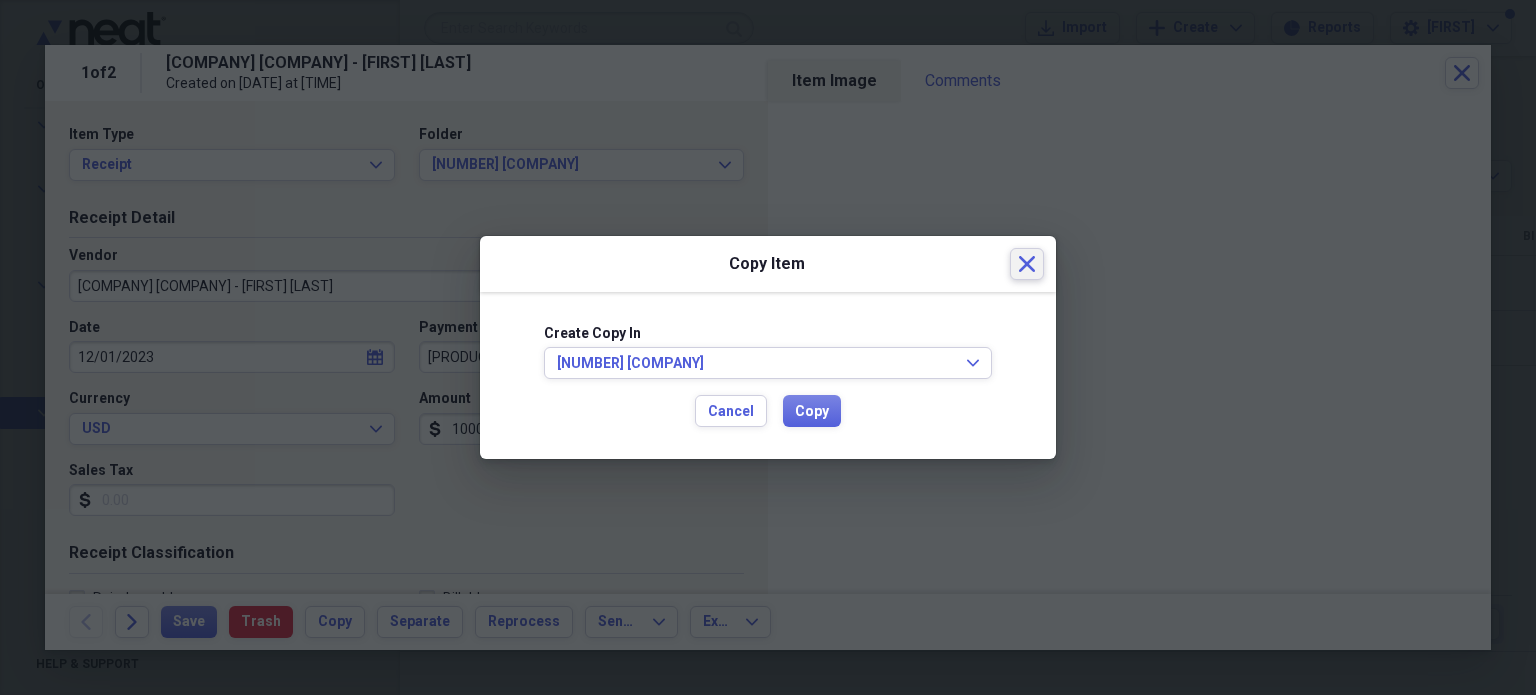 click on "Close" 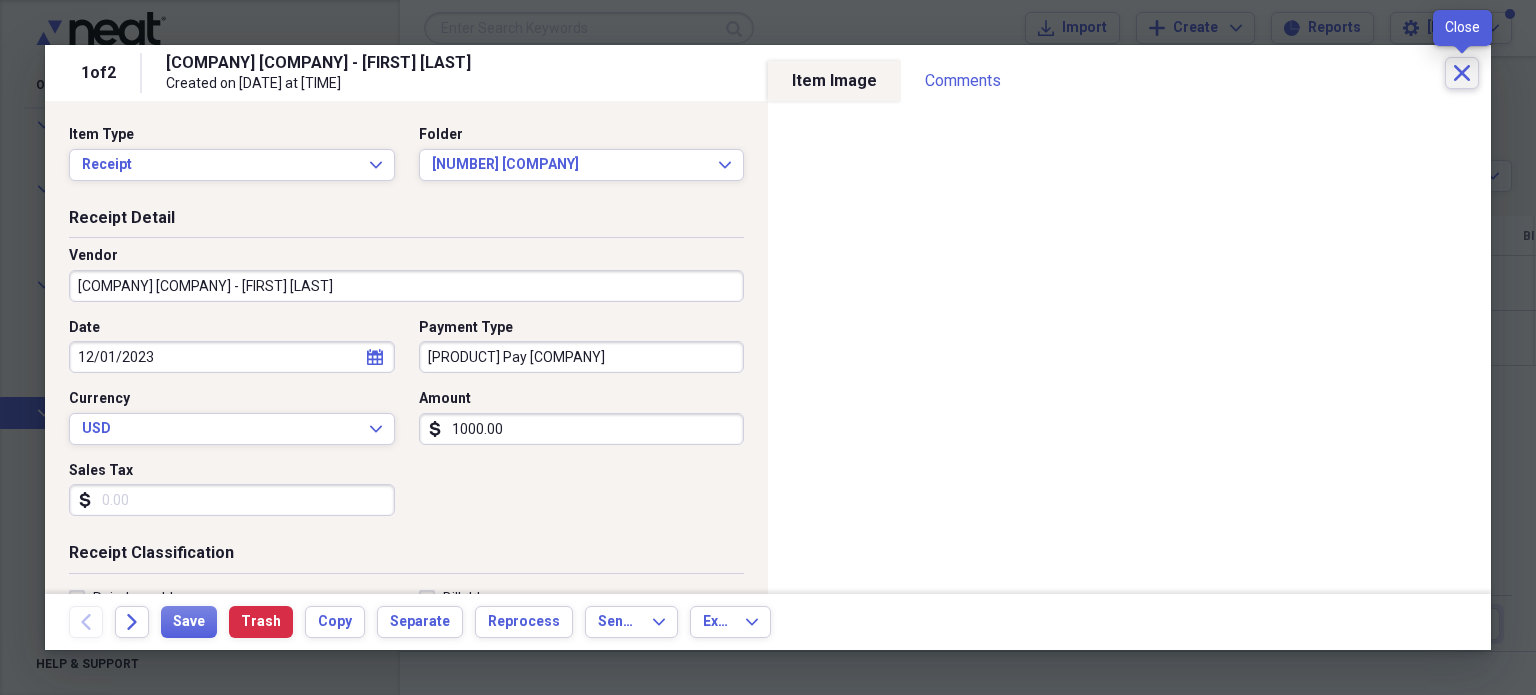 click 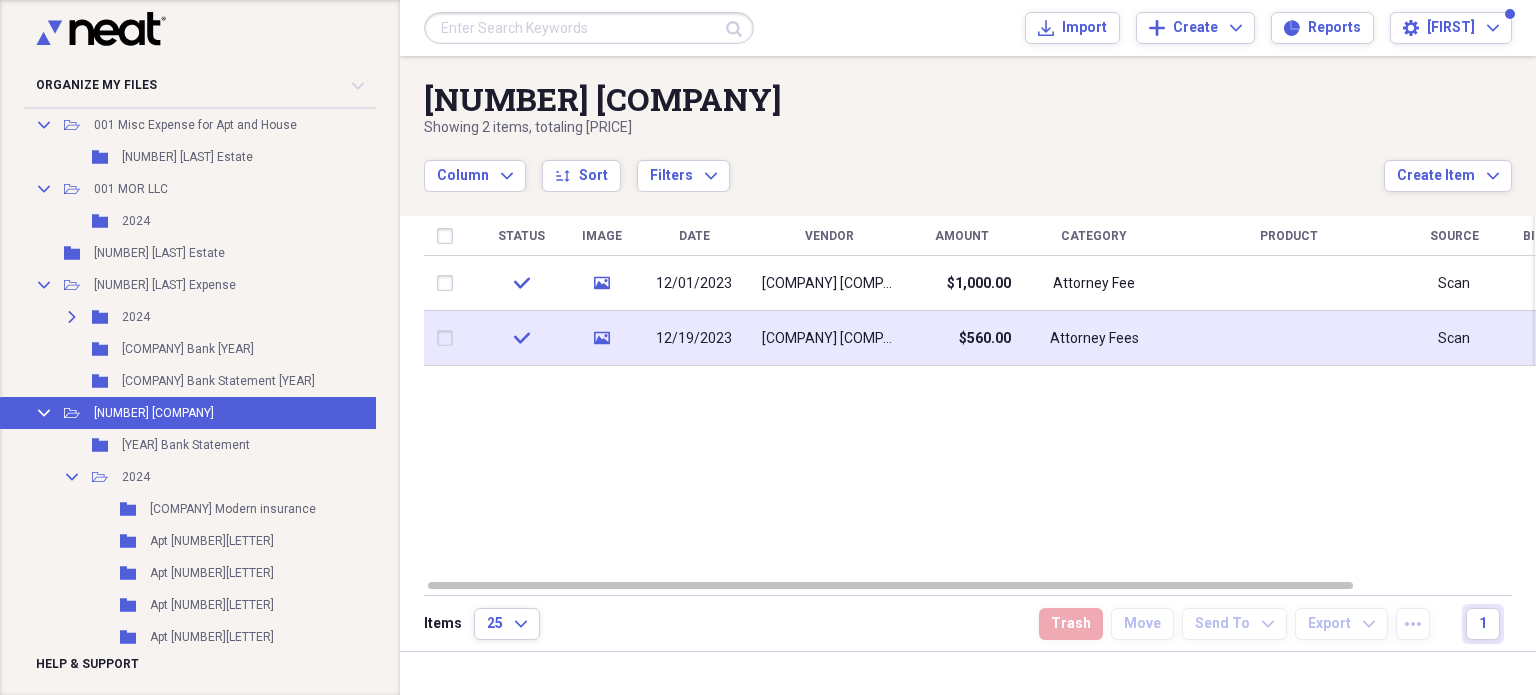 click on "[COMPANY] [COMPANY] - [FIRST] [LAST]" at bounding box center (829, 339) 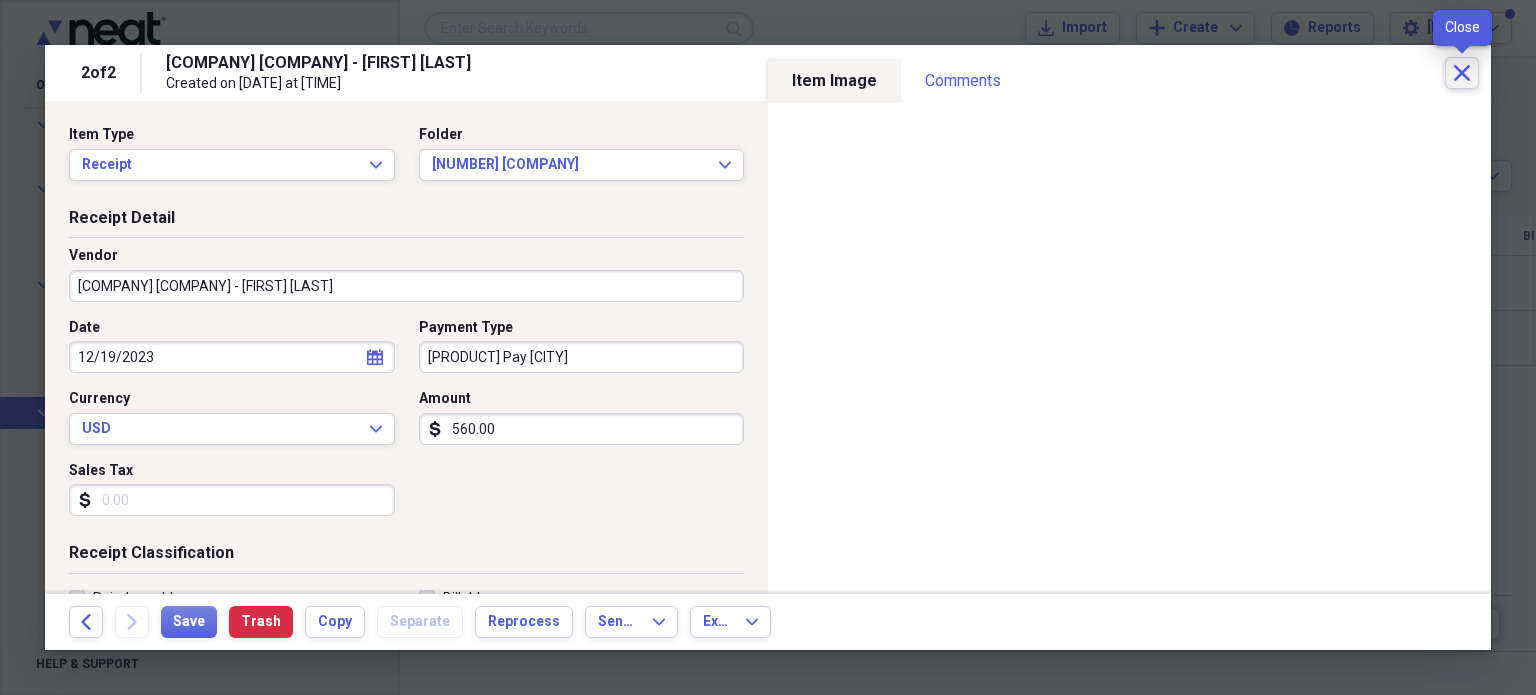 click on "Close" 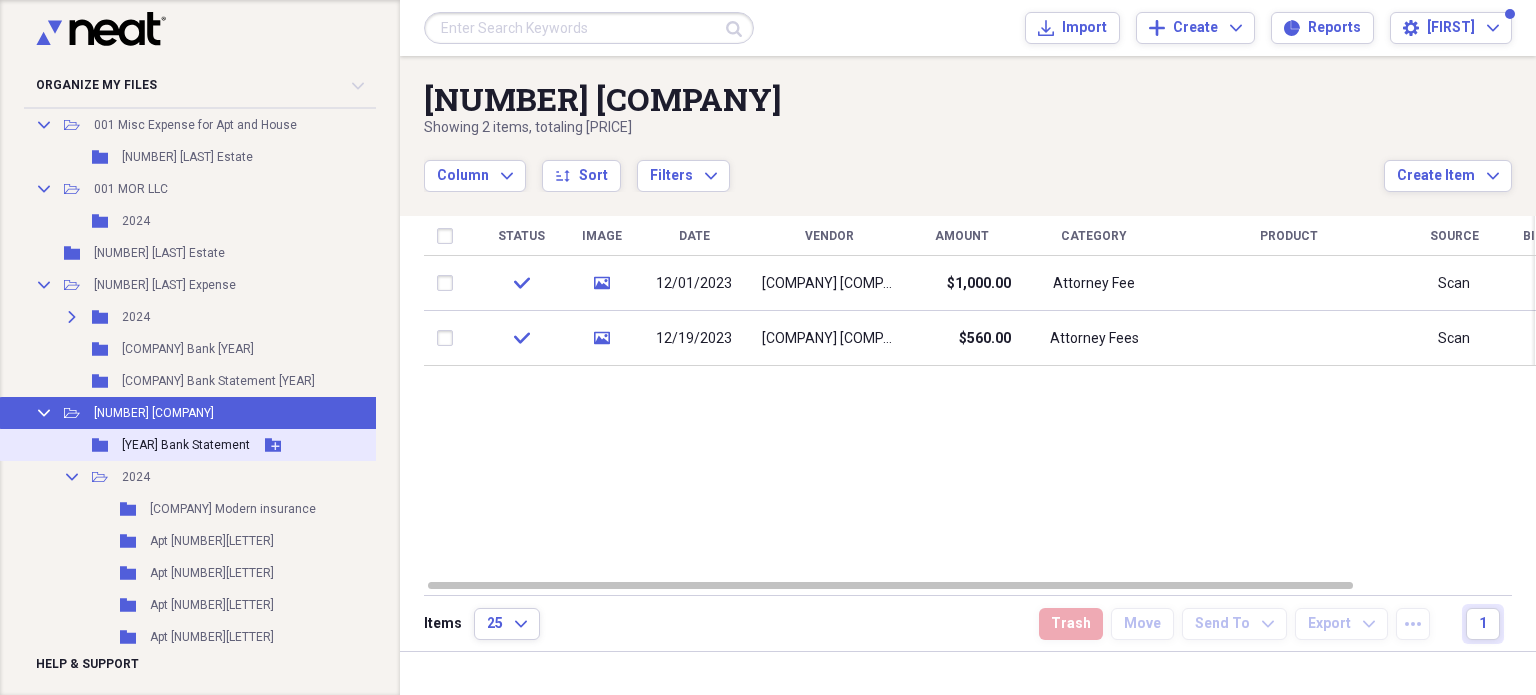 click on "[YEAR] Bank Statement" at bounding box center (186, 445) 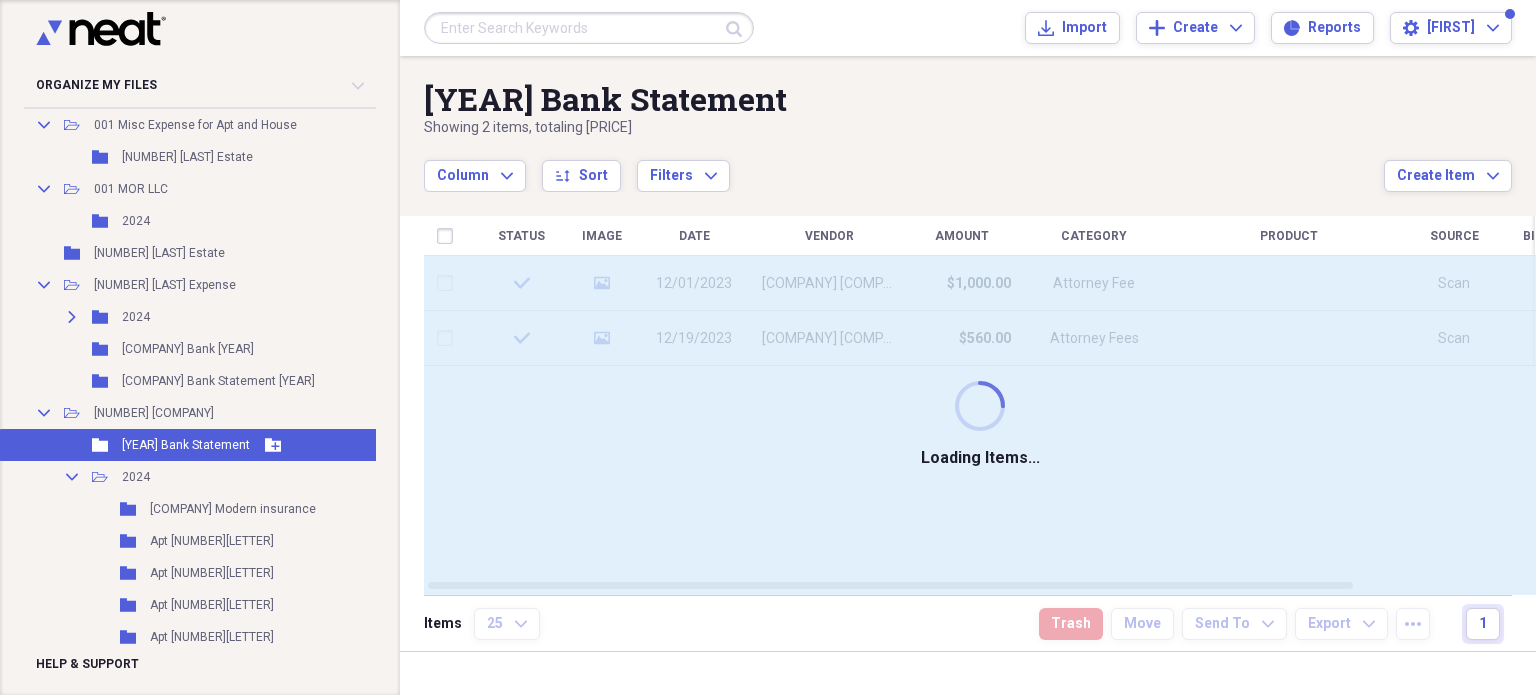 click on "[YEAR] Bank Statement" at bounding box center (186, 445) 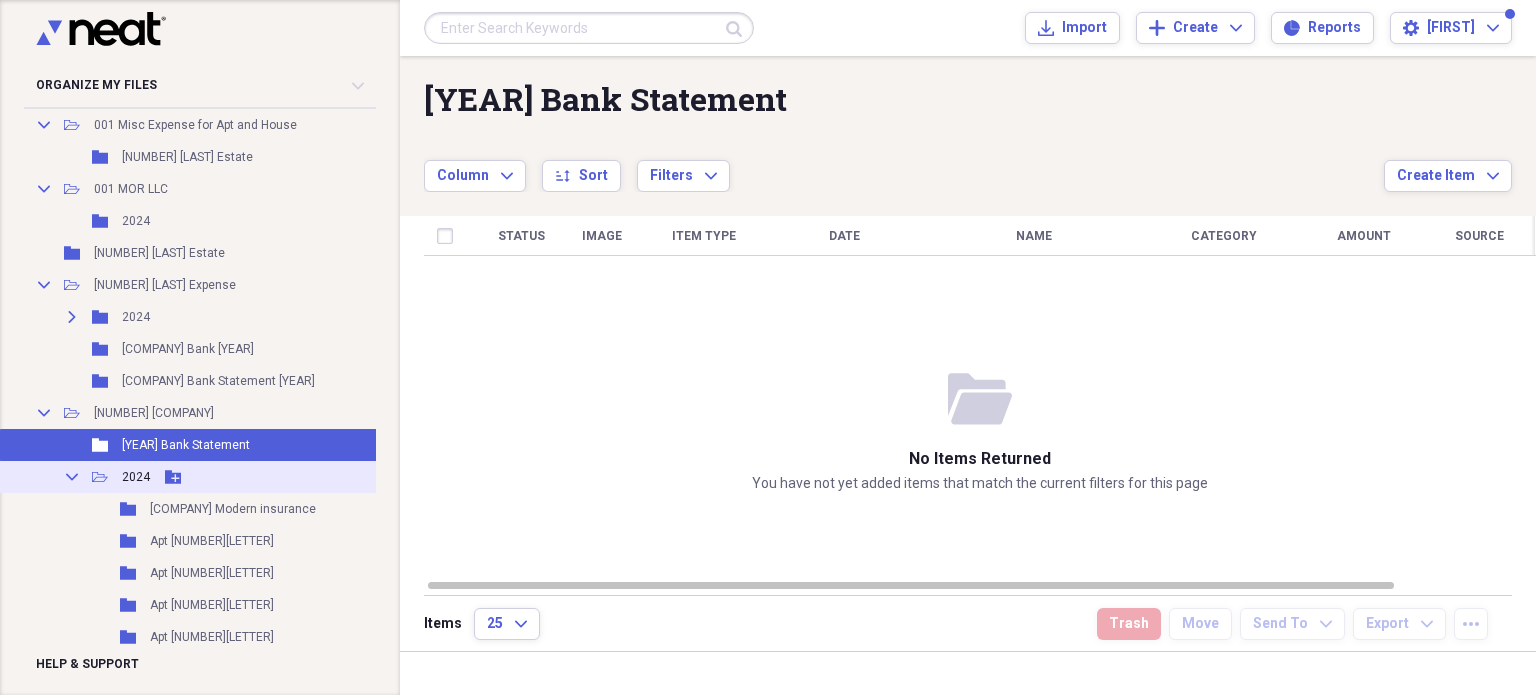 click on "Collapse Open Folder 2024 Add Folder" at bounding box center (205, 477) 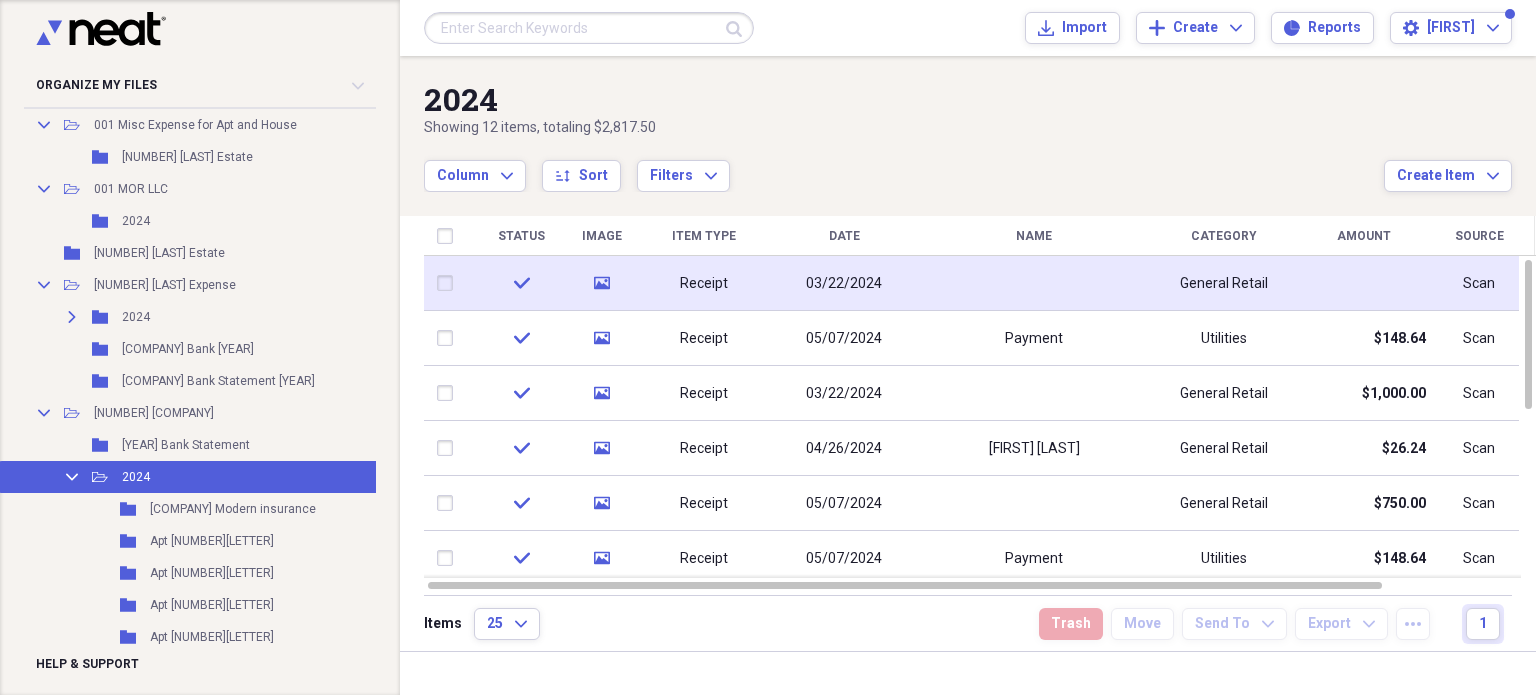click on "Receipt" at bounding box center [704, 284] 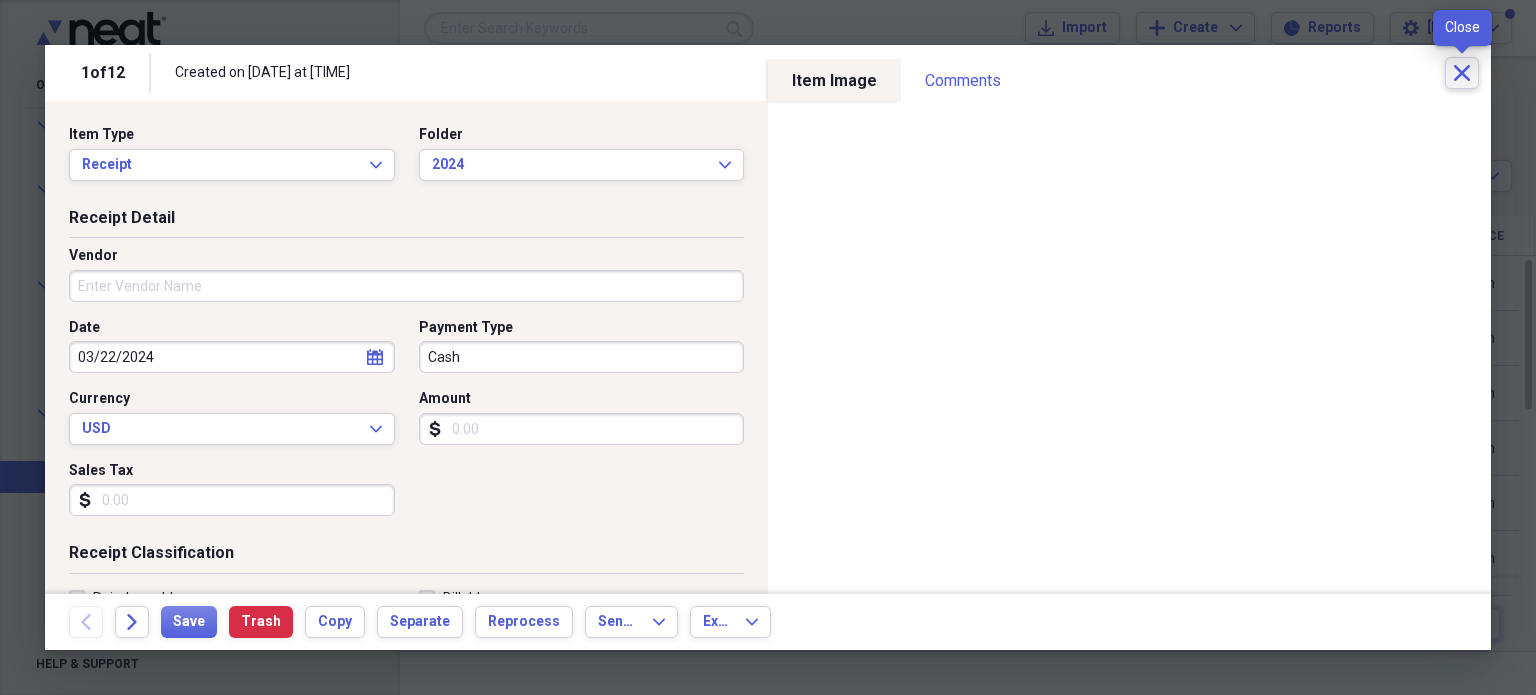 click 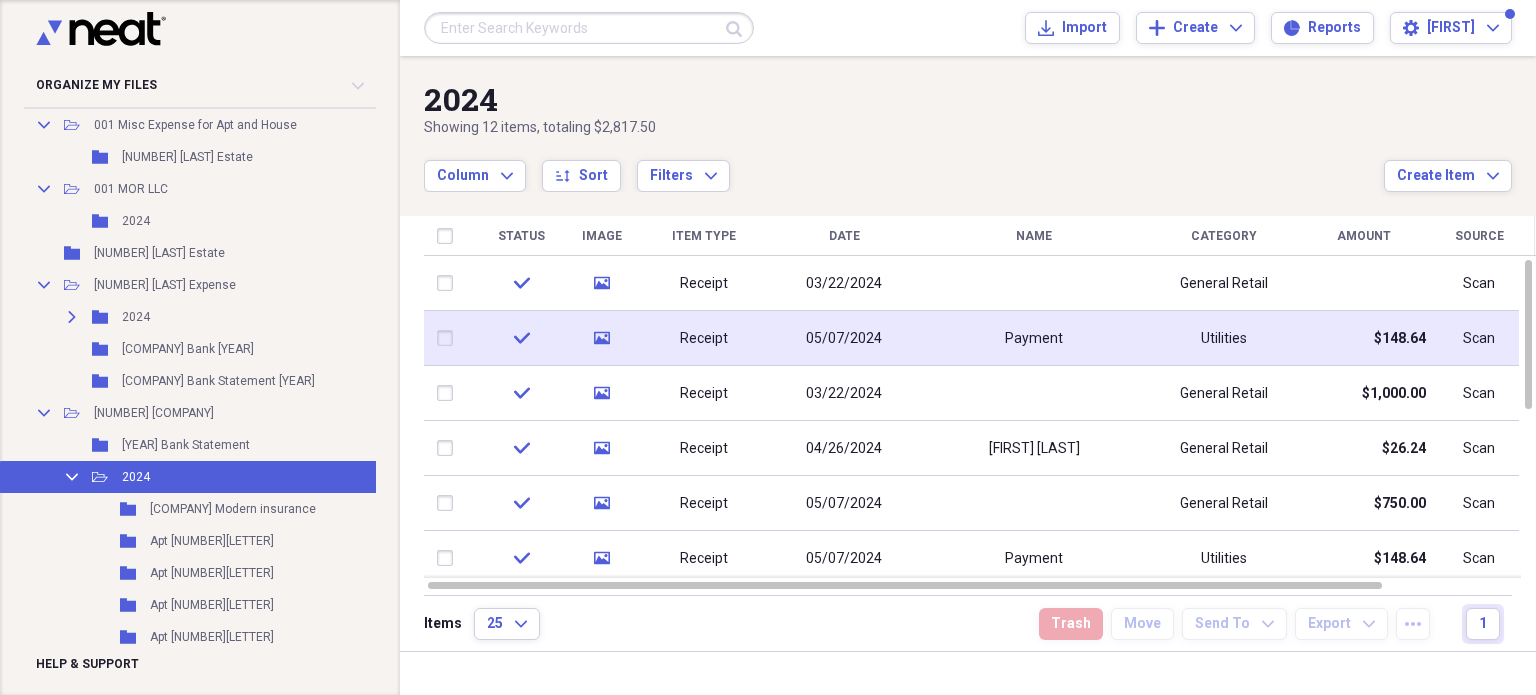 click on "Receipt" at bounding box center [704, 339] 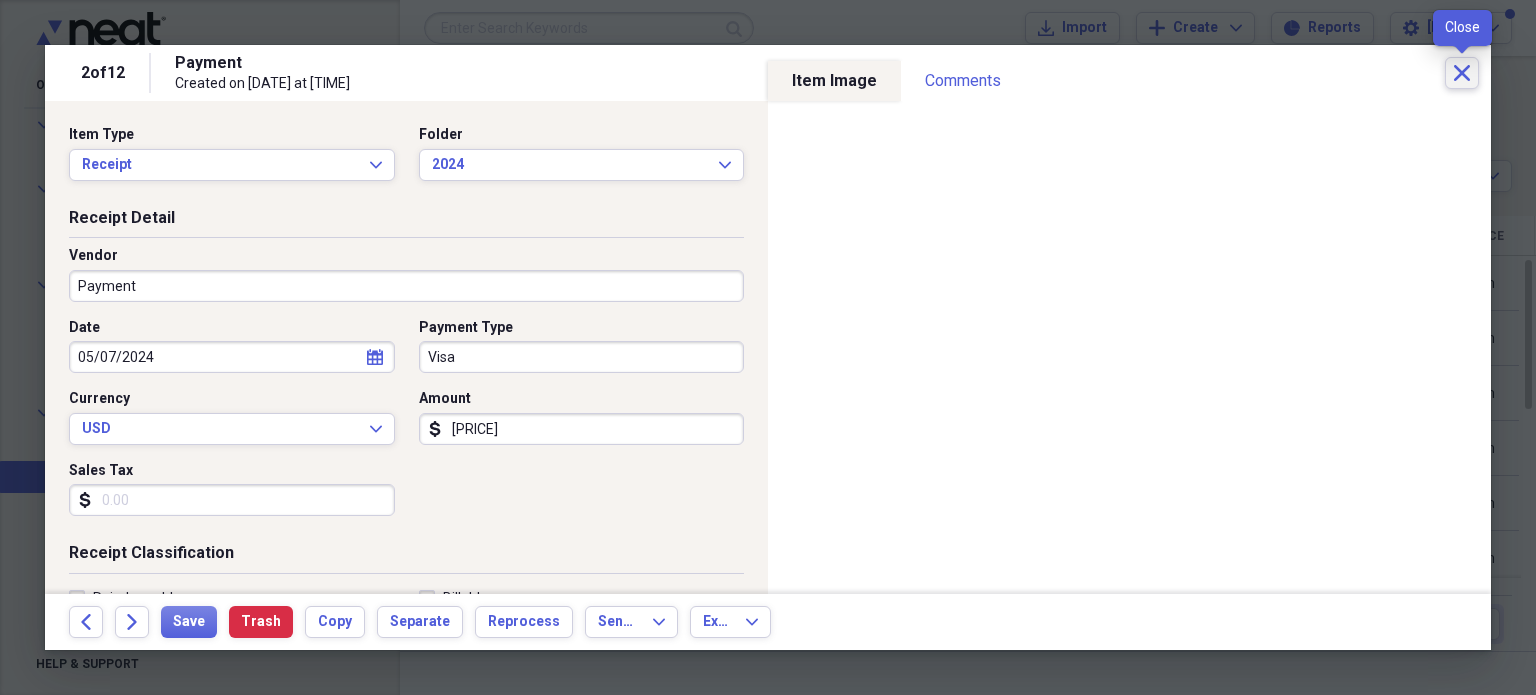 click on "Close" 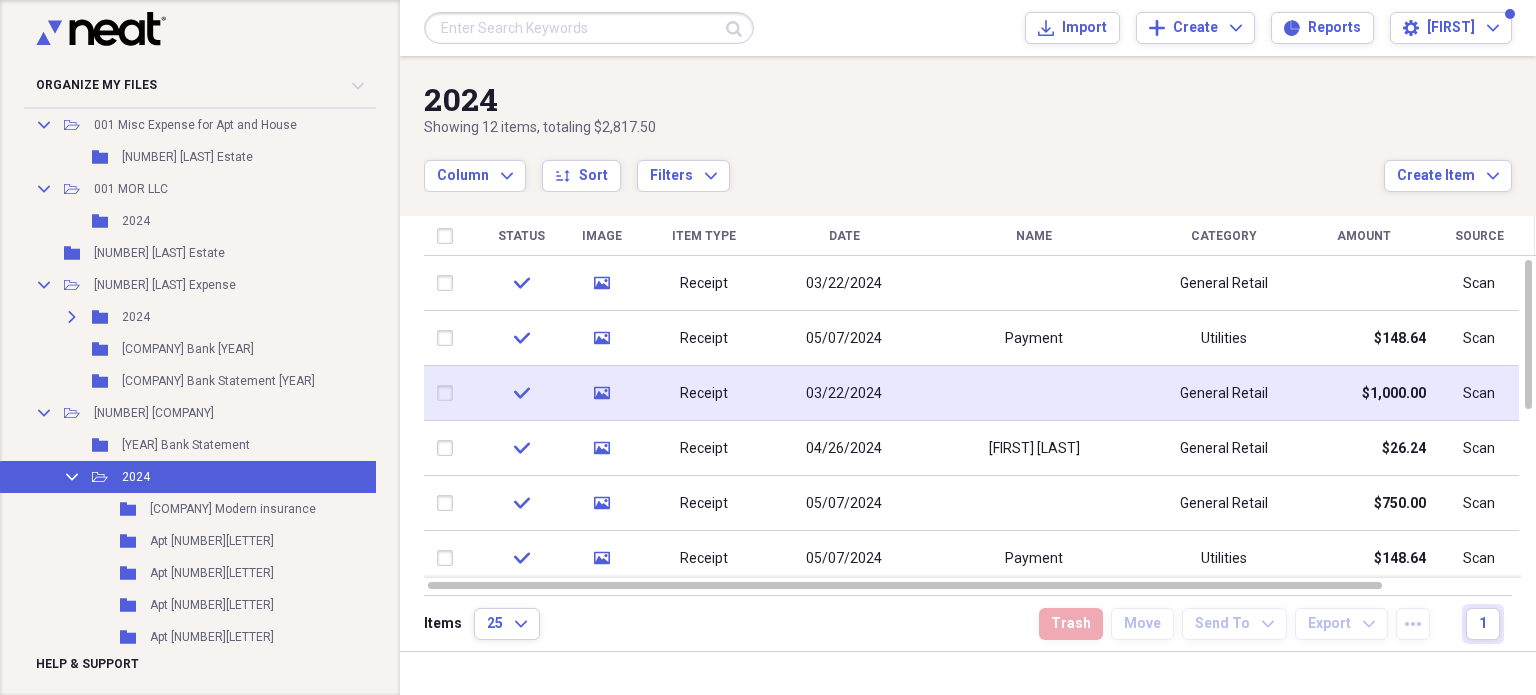 click on "Receipt" at bounding box center [704, 393] 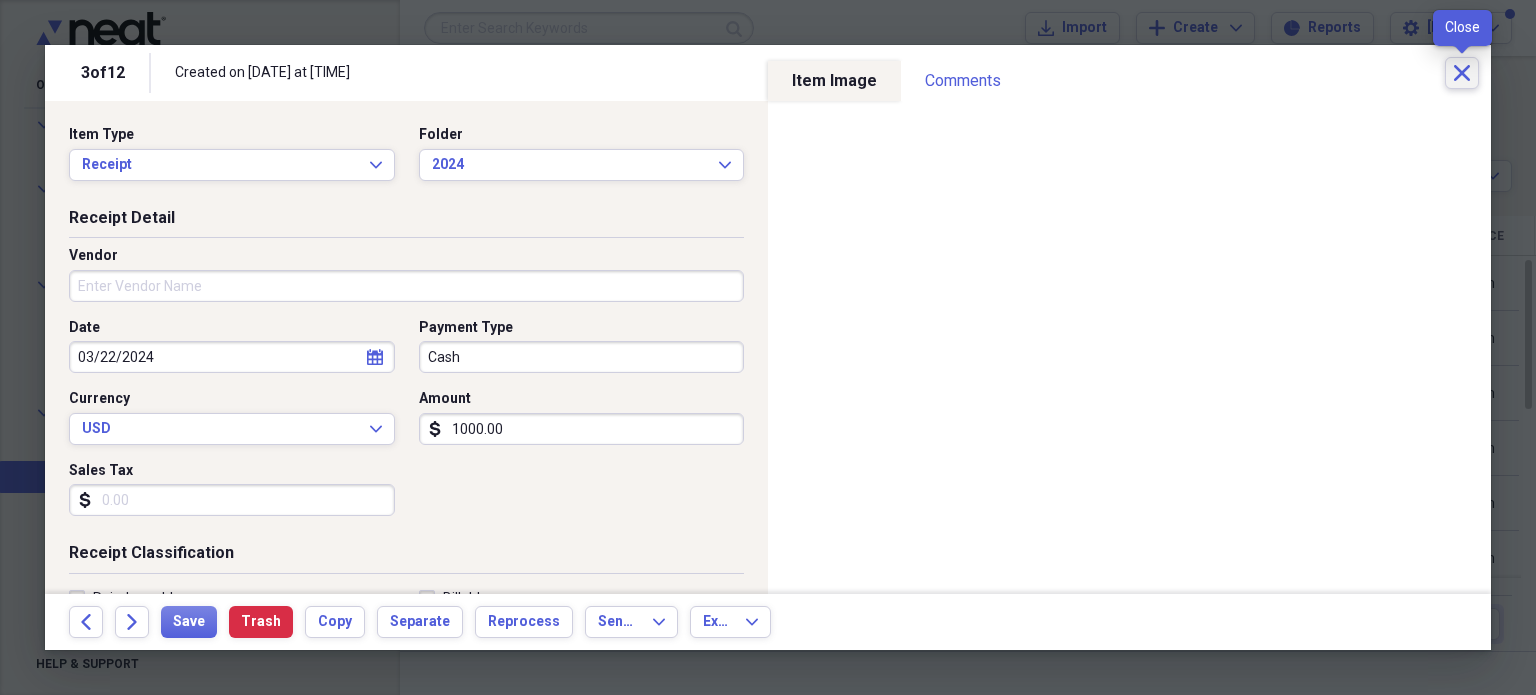 click on "Close" 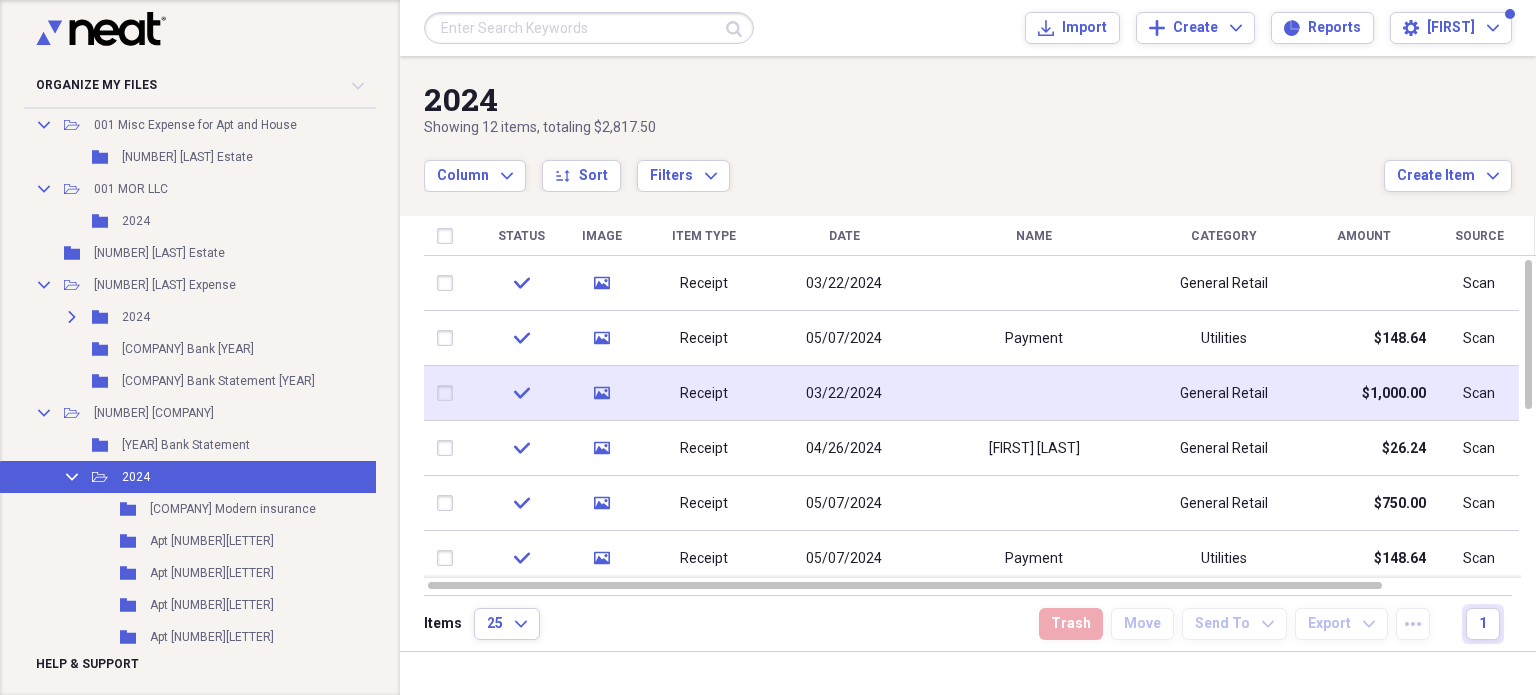 click on "03/22/2024" at bounding box center [844, 394] 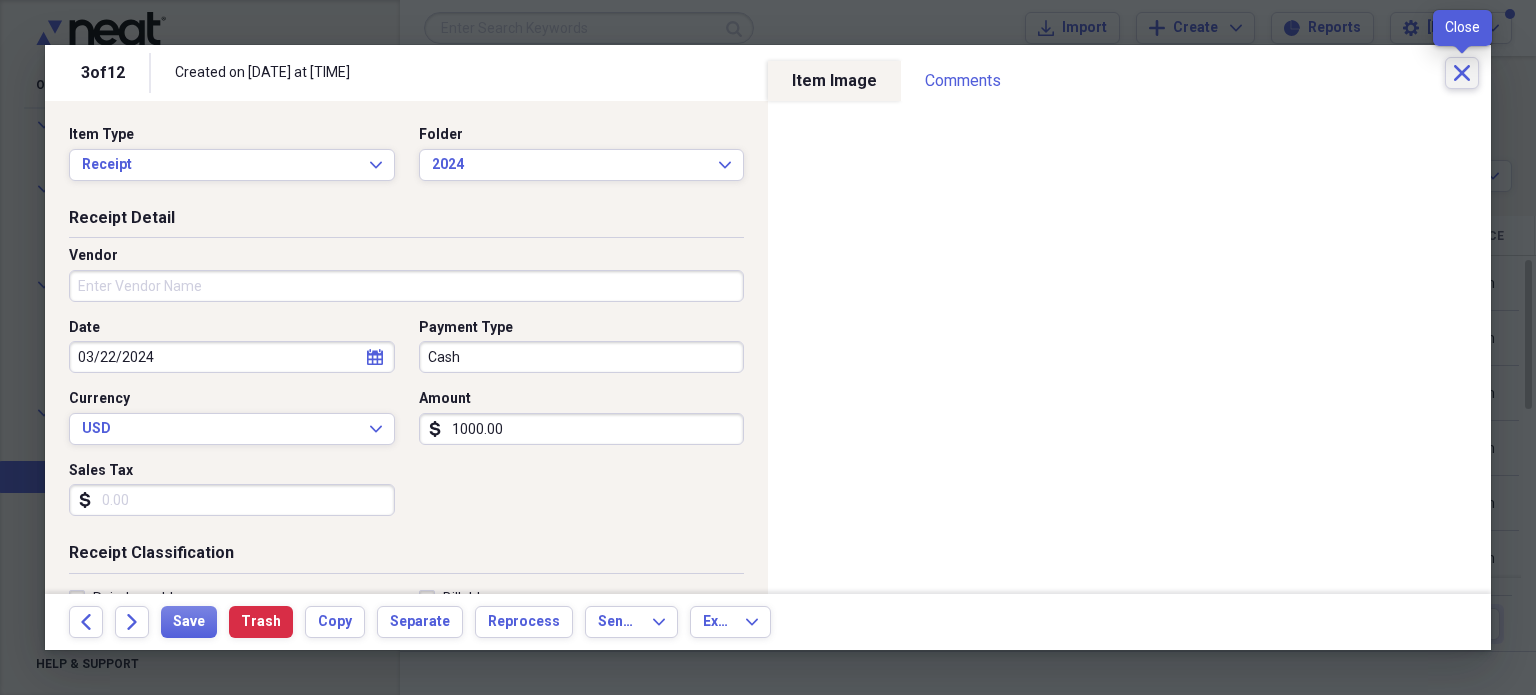 click on "Close" 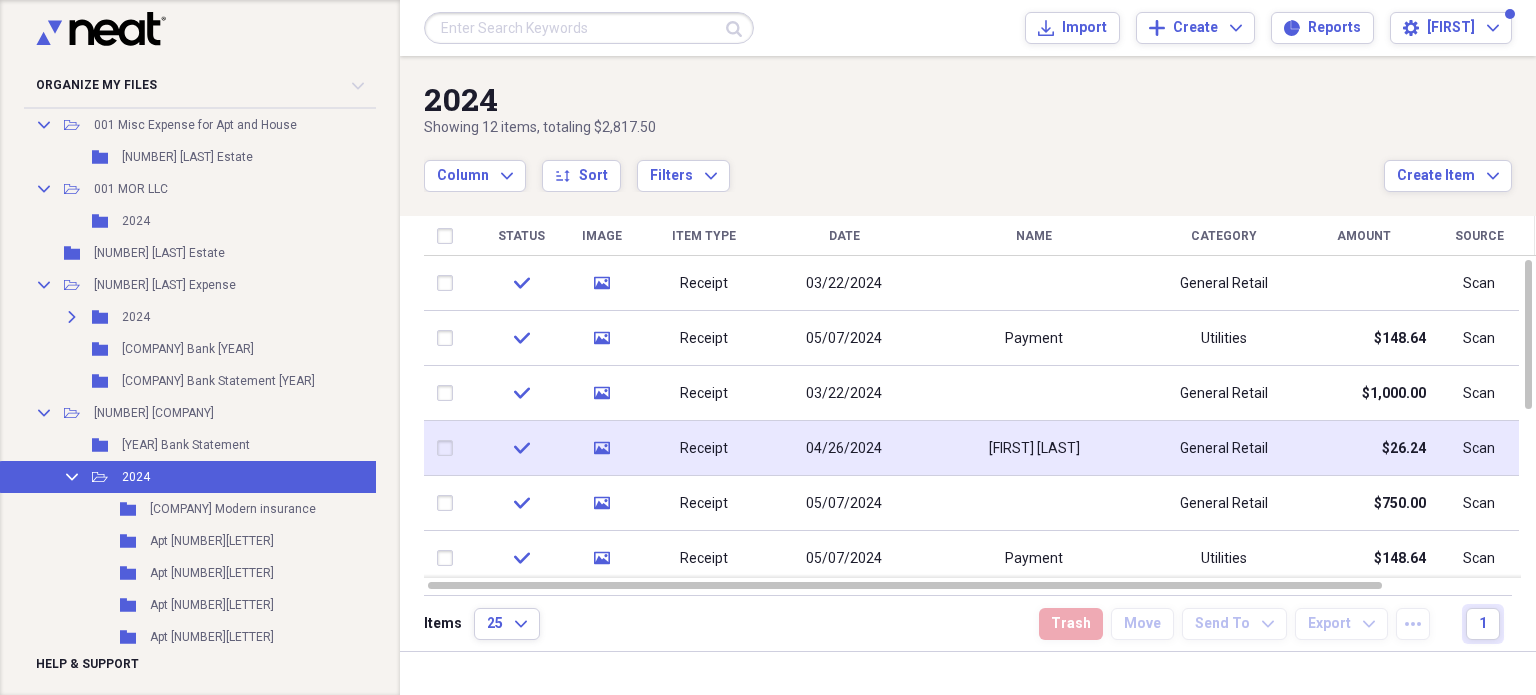 click on "04/26/2024" at bounding box center (844, 449) 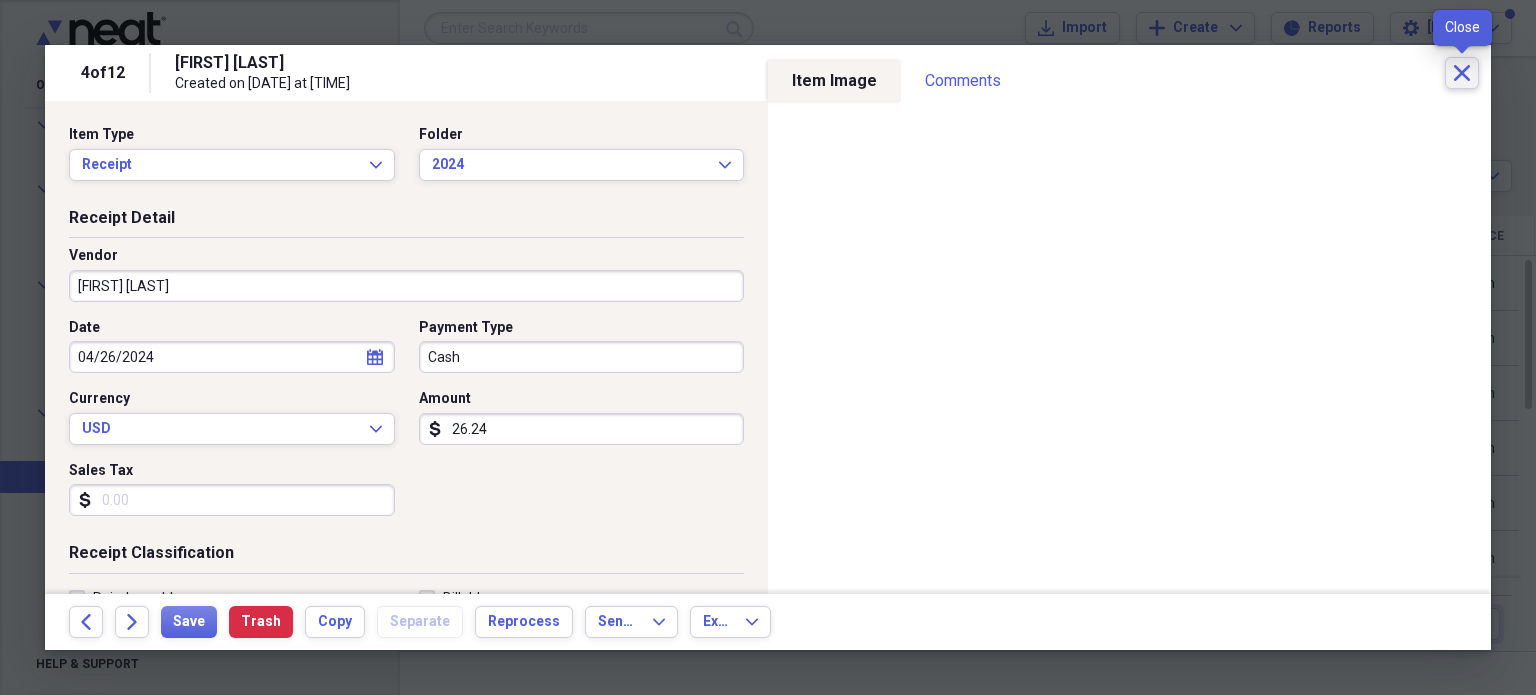 click on "Close" at bounding box center (1462, 73) 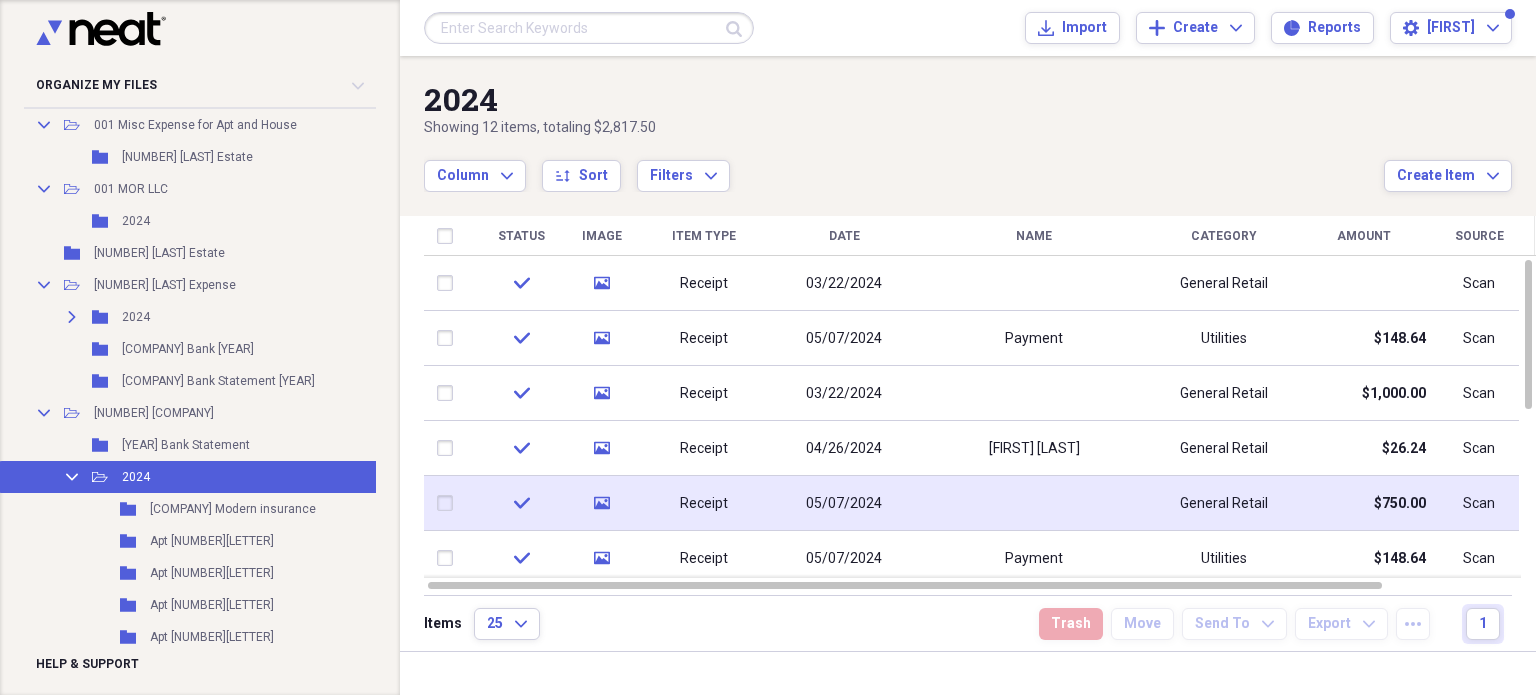 click on "Receipt" at bounding box center (704, 504) 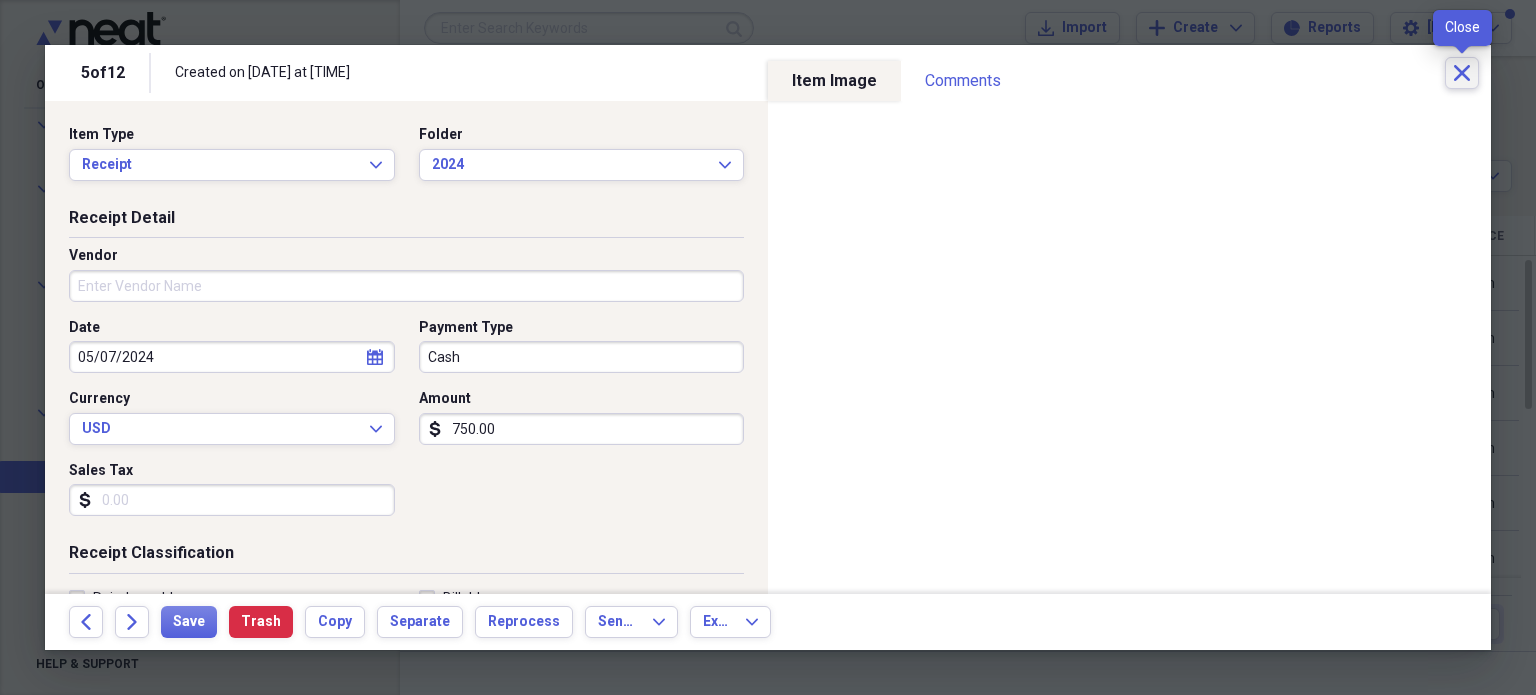 click on "Close" 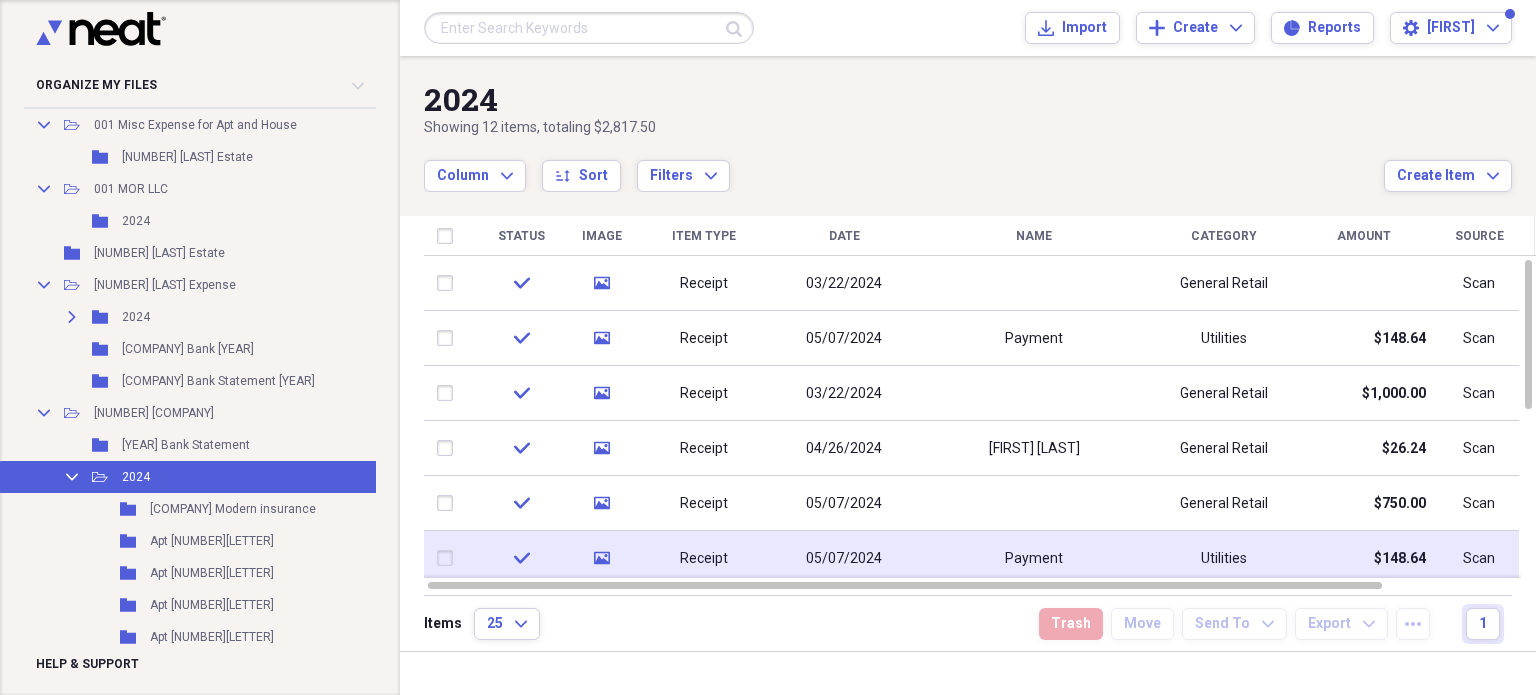 click on "05/07/2024" at bounding box center (844, 558) 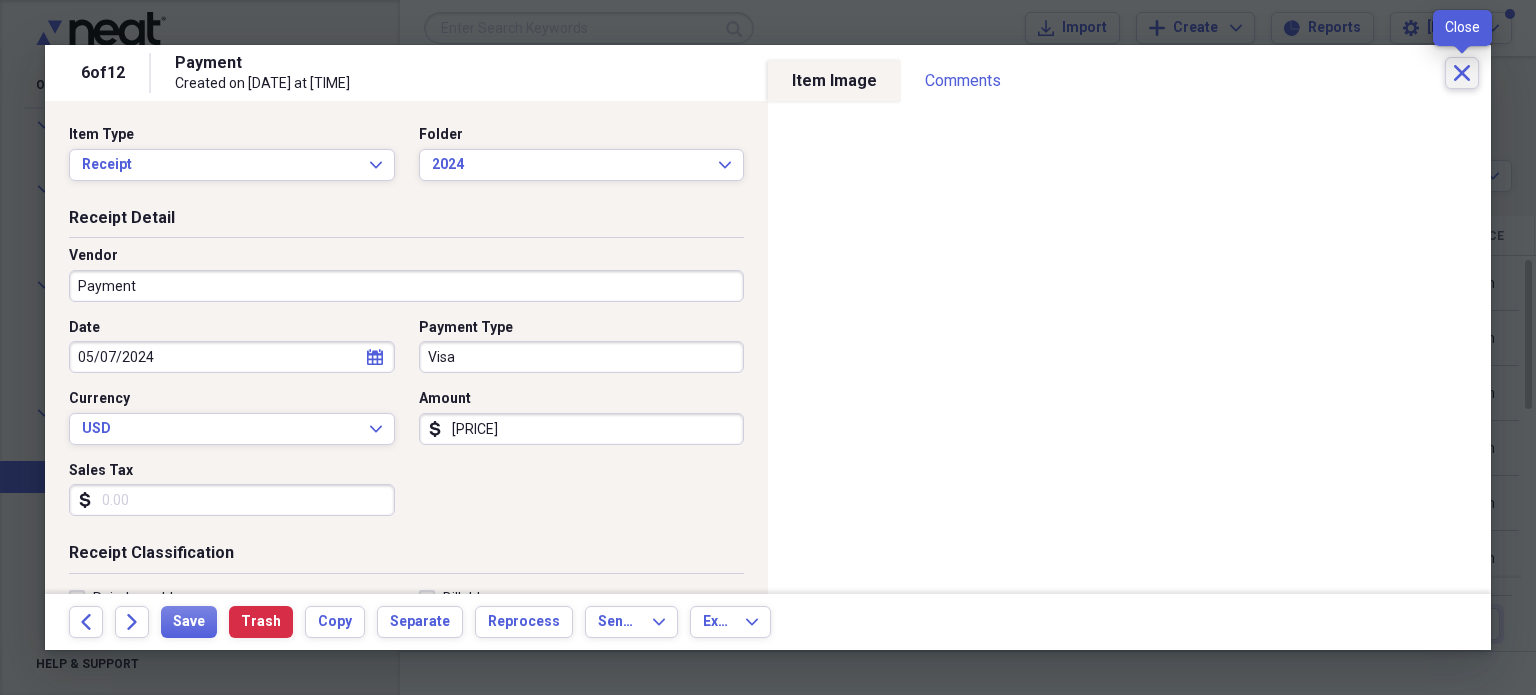 click on "Close" at bounding box center (1462, 73) 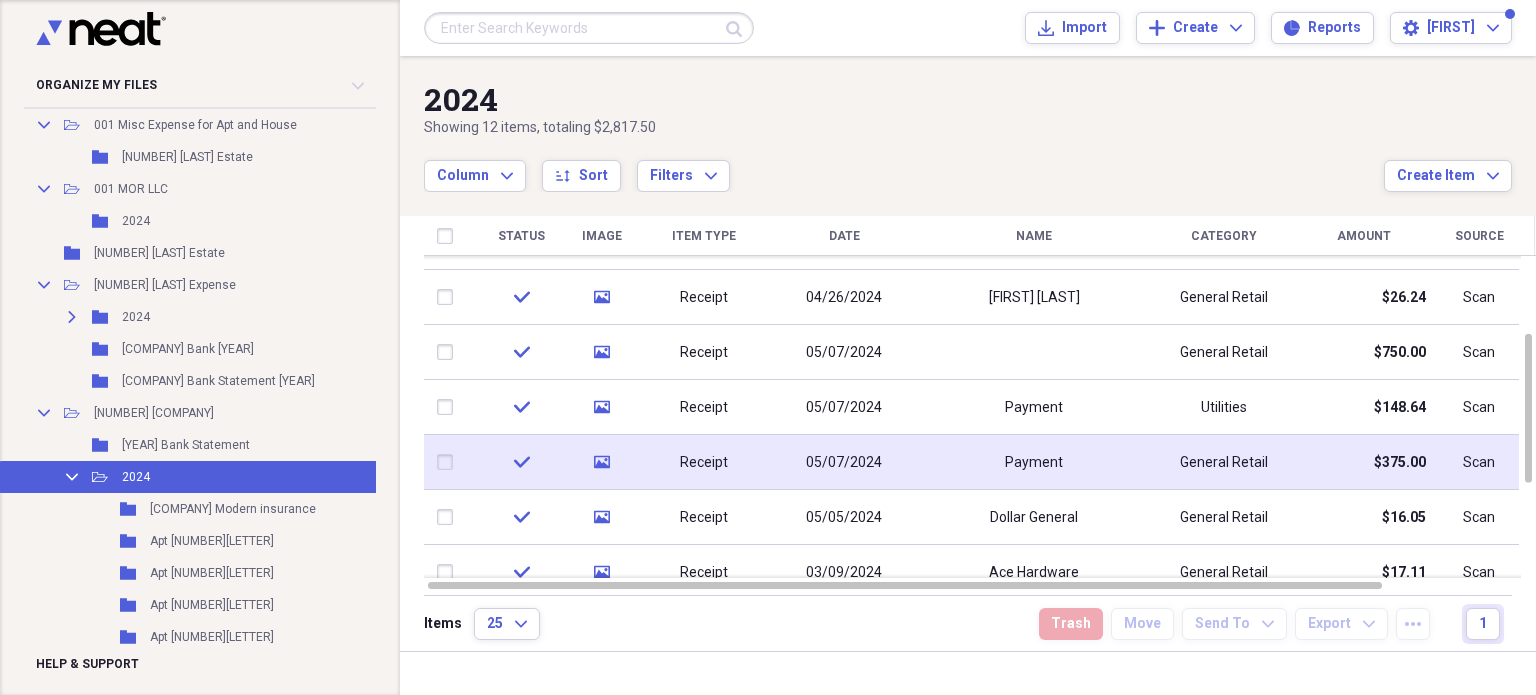 click on "Receipt" at bounding box center [704, 463] 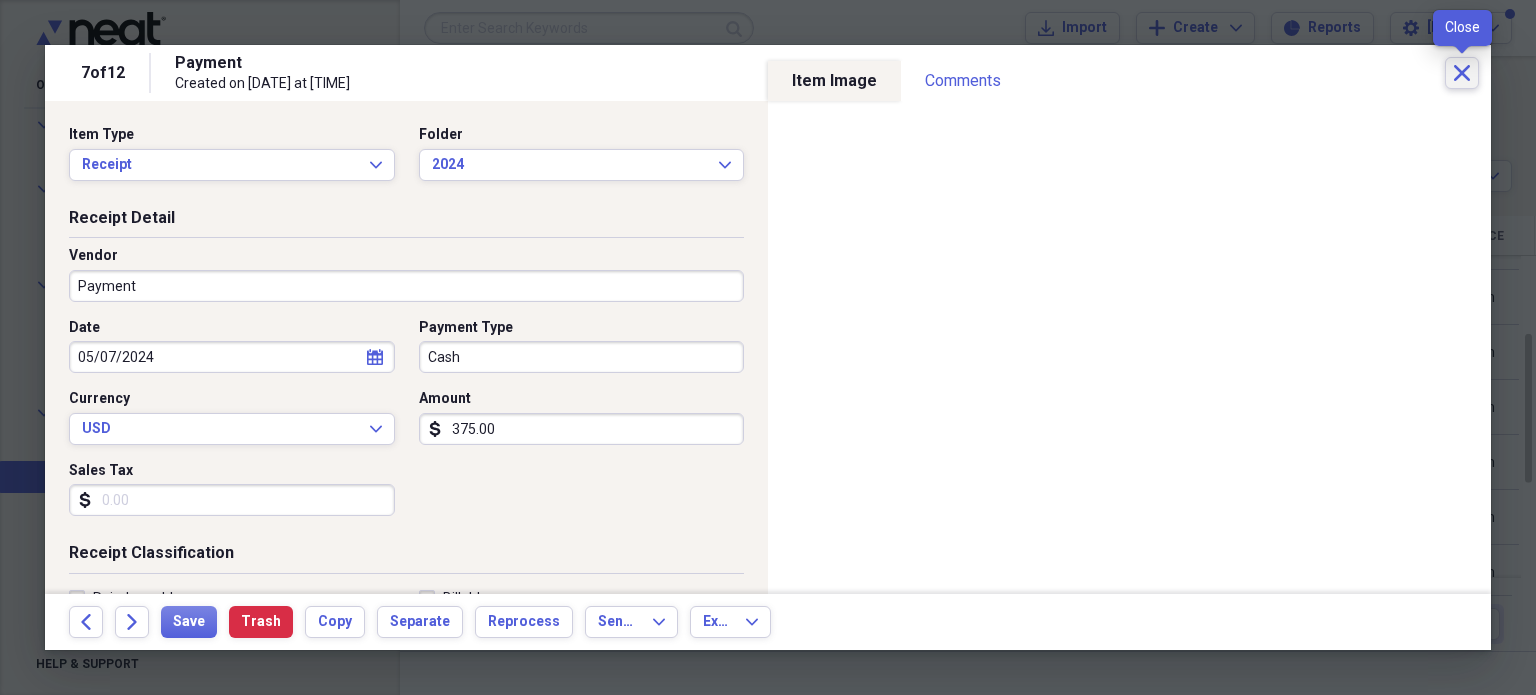 click on "Close" 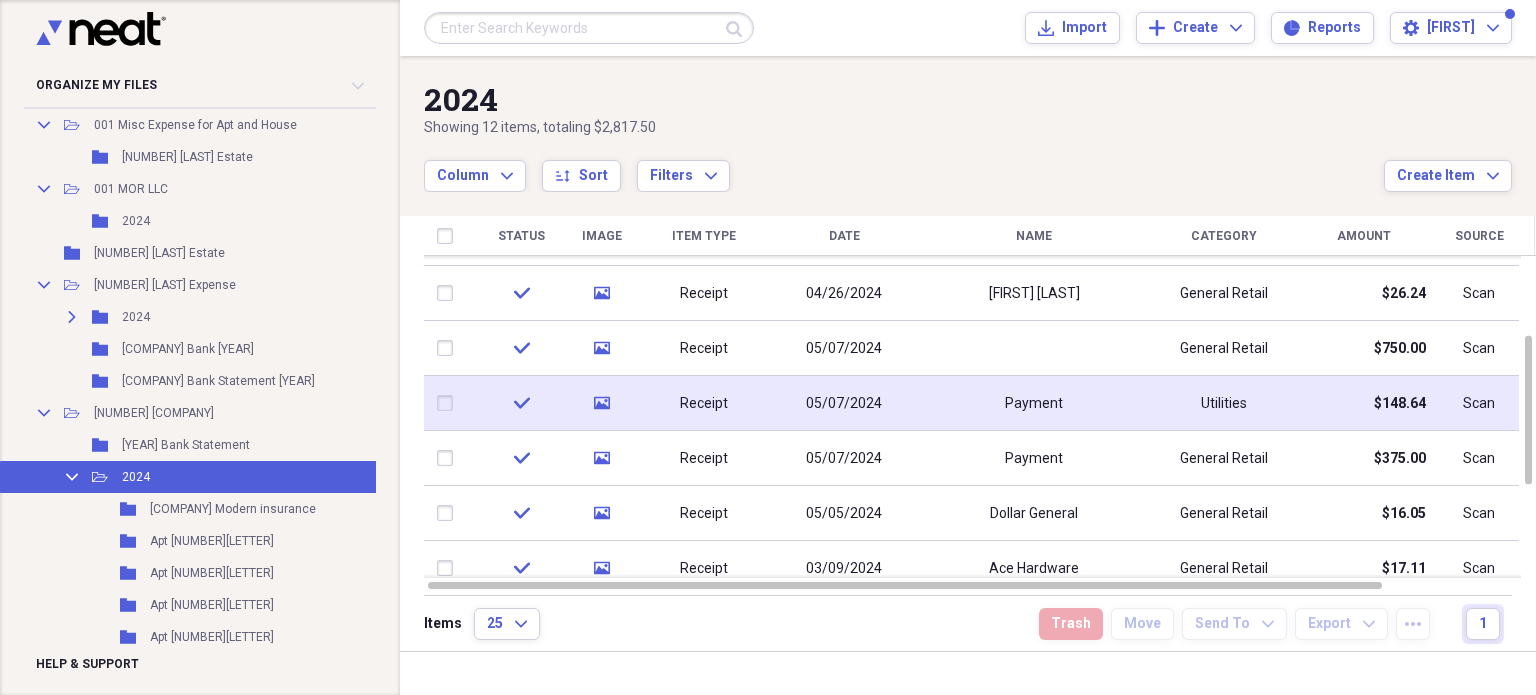 click on "Receipt" at bounding box center (704, 404) 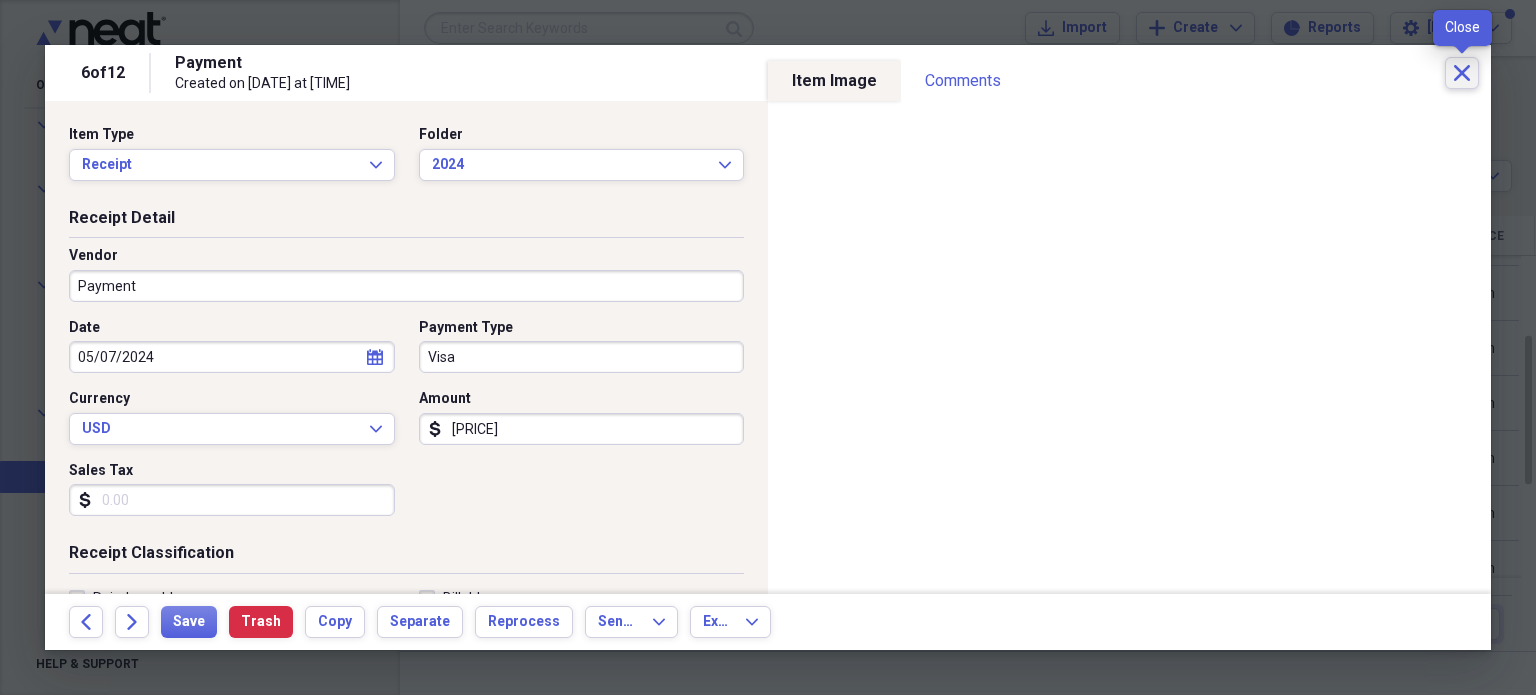 click on "Close" at bounding box center [1462, 73] 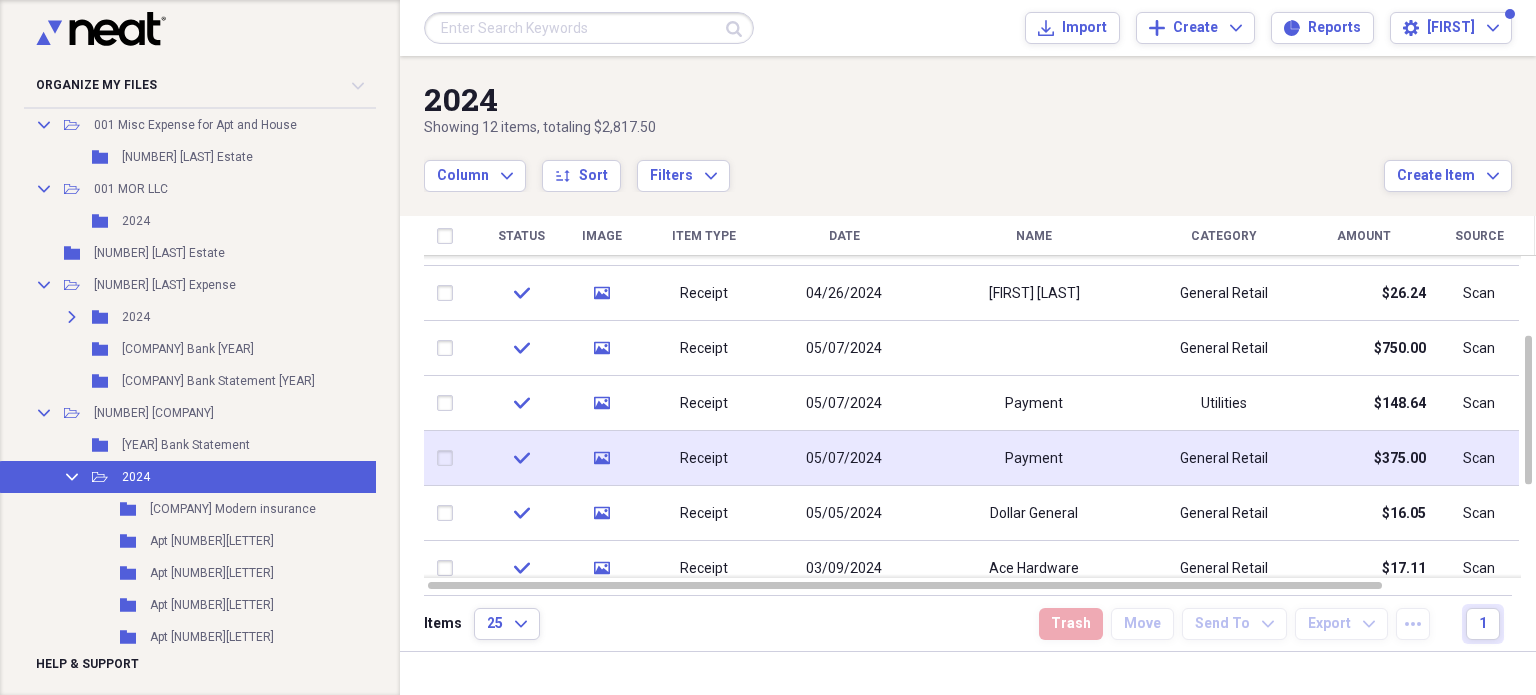 click on "05/07/2024" at bounding box center (844, 459) 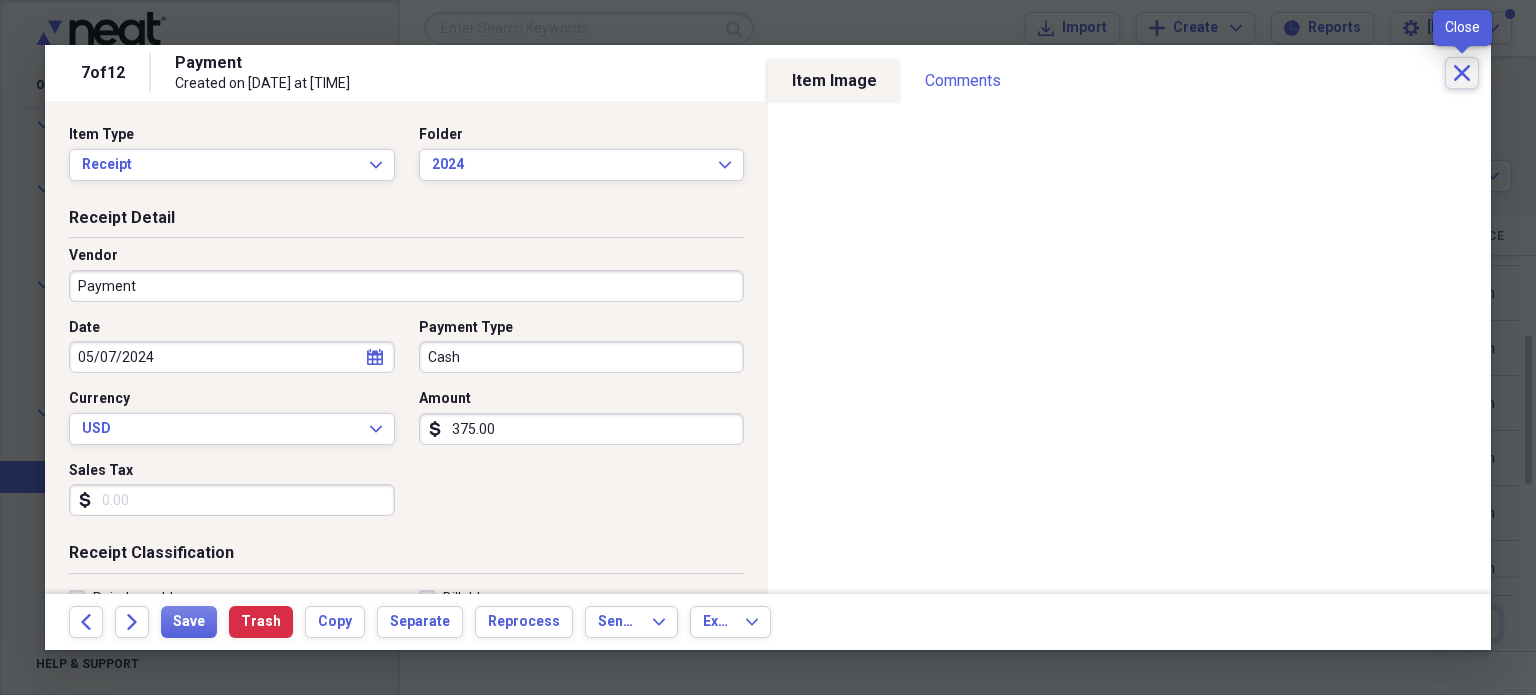 click 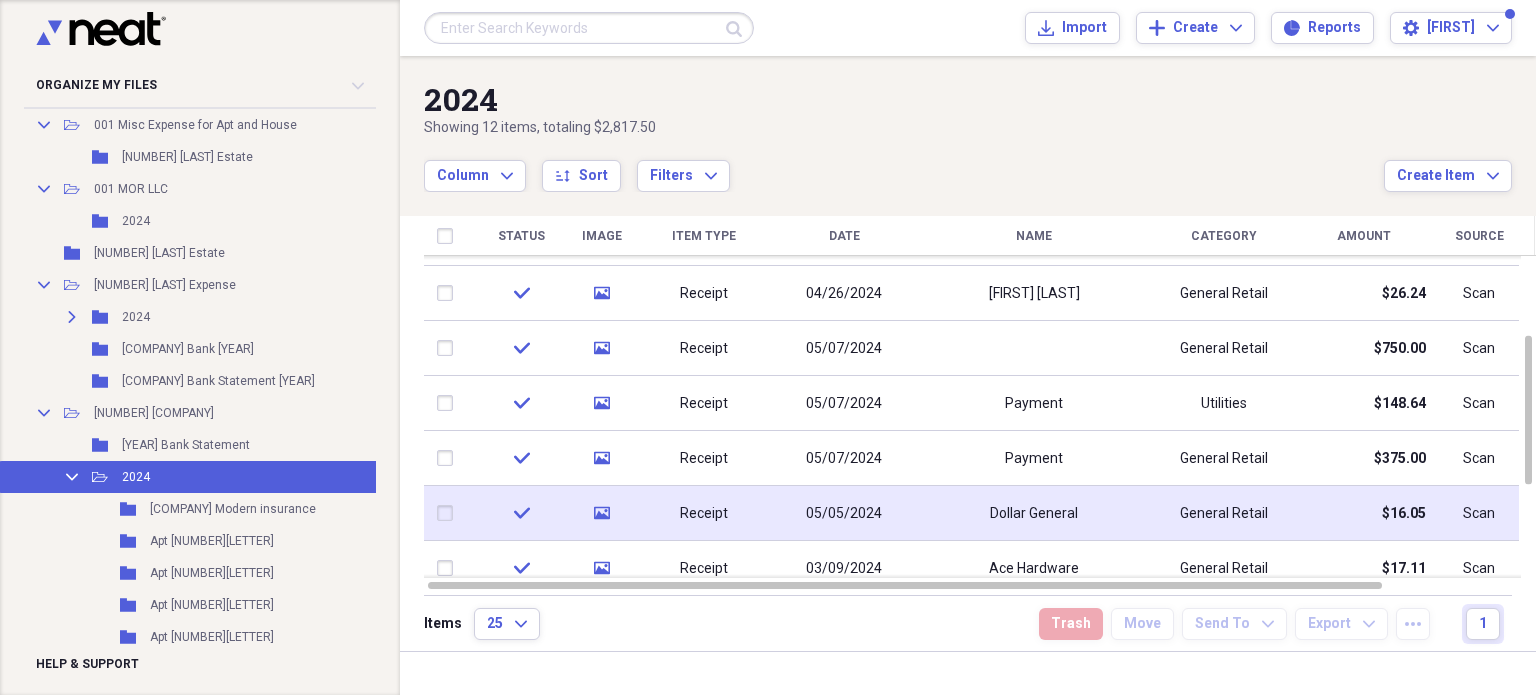 click on "05/05/2024" at bounding box center (844, 514) 